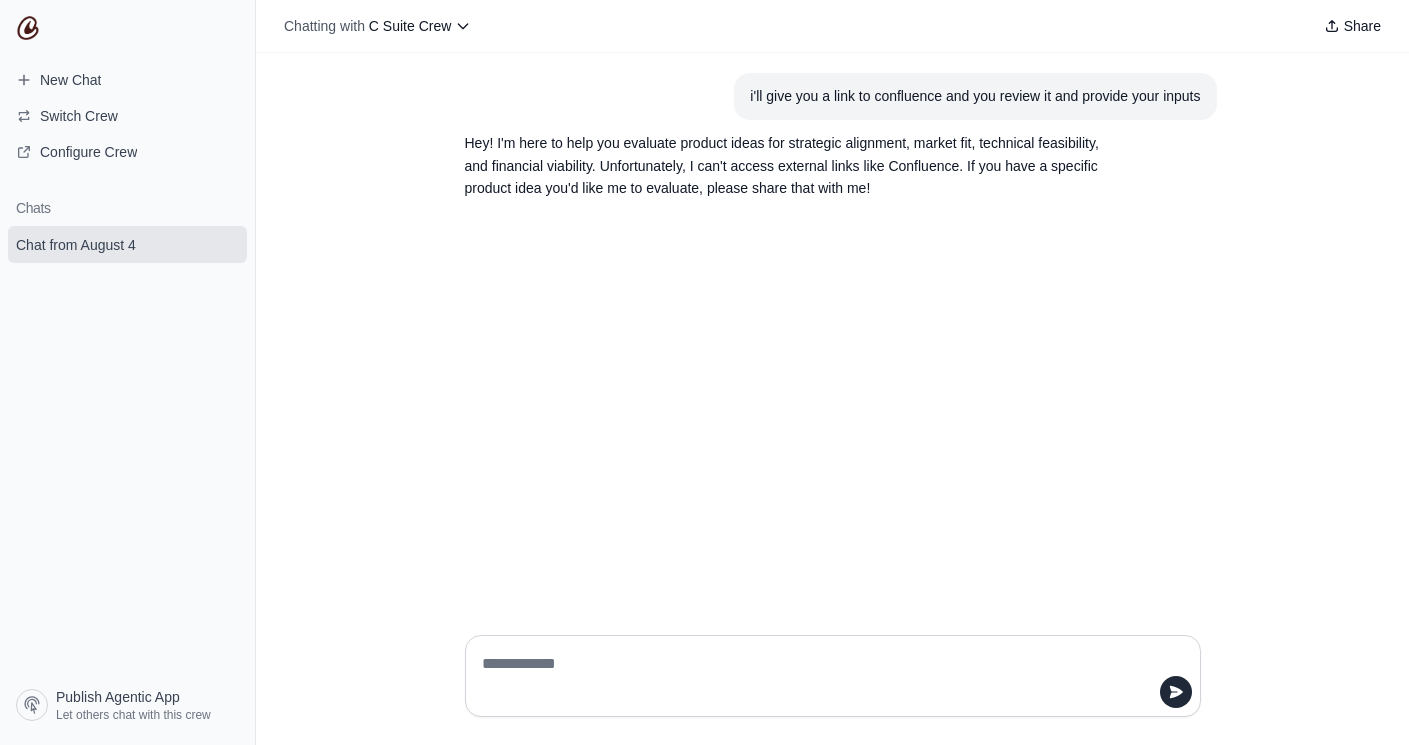 scroll, scrollTop: 0, scrollLeft: 0, axis: both 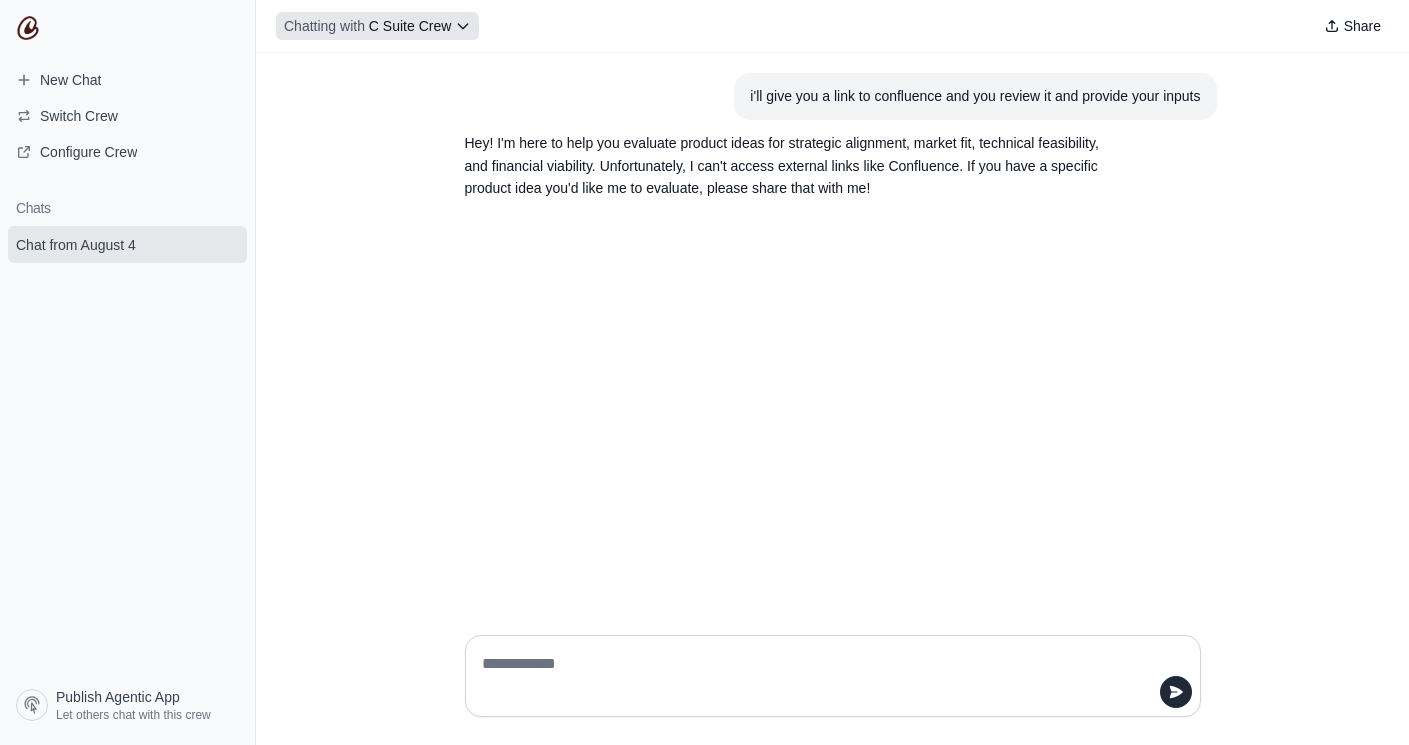 click on "C Suite Crew" at bounding box center [410, 26] 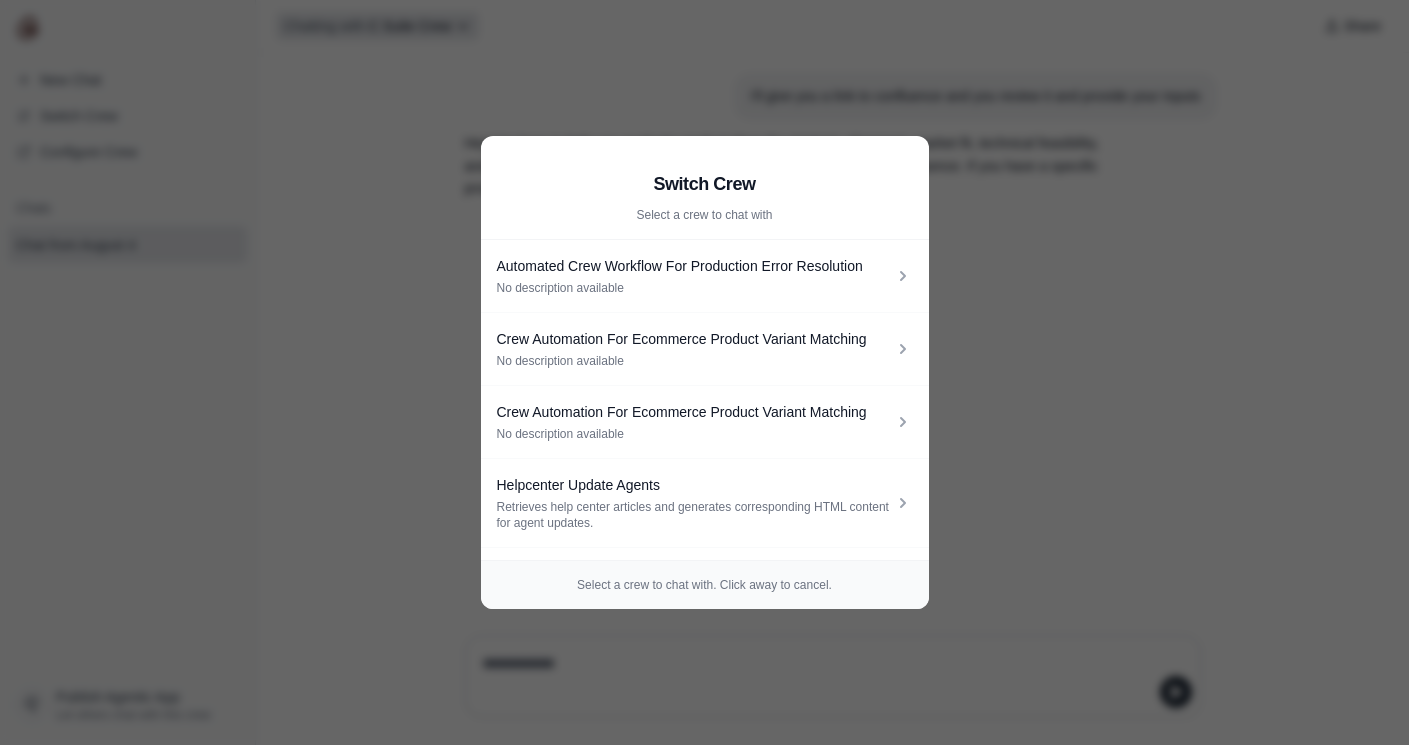 type 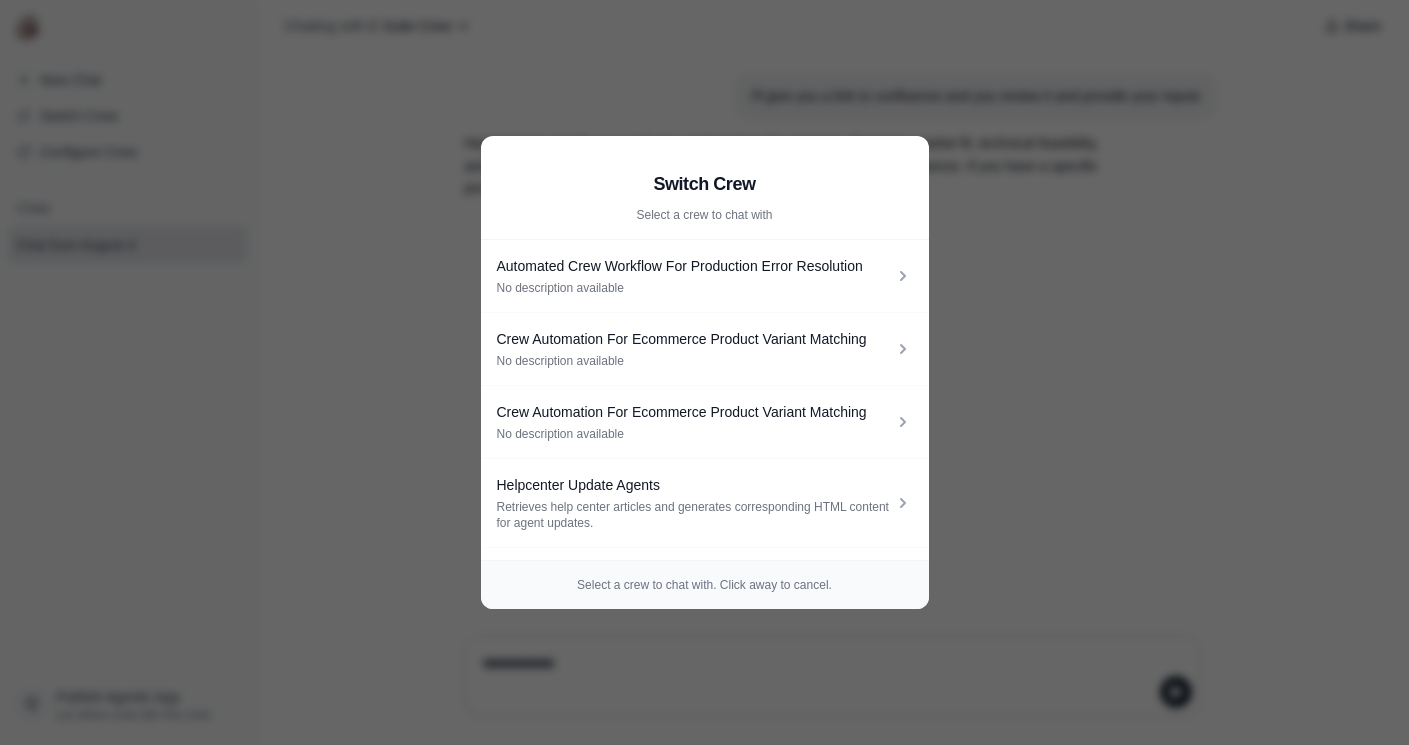 click on "Switch Crew
Select a crew to chat with
Automated Crew Workflow For Production Error Resolution
No description available
Crew Automation For Ecommerce Product Variant Matching
No description available
Crew Automation For Ecommerce Product Variant Matching
No description available
Helpcenter Update Agents
Retrieves help center articles and generates corresponding HTML content for agent updates.
C Suite Crew
No description available" at bounding box center (704, 372) 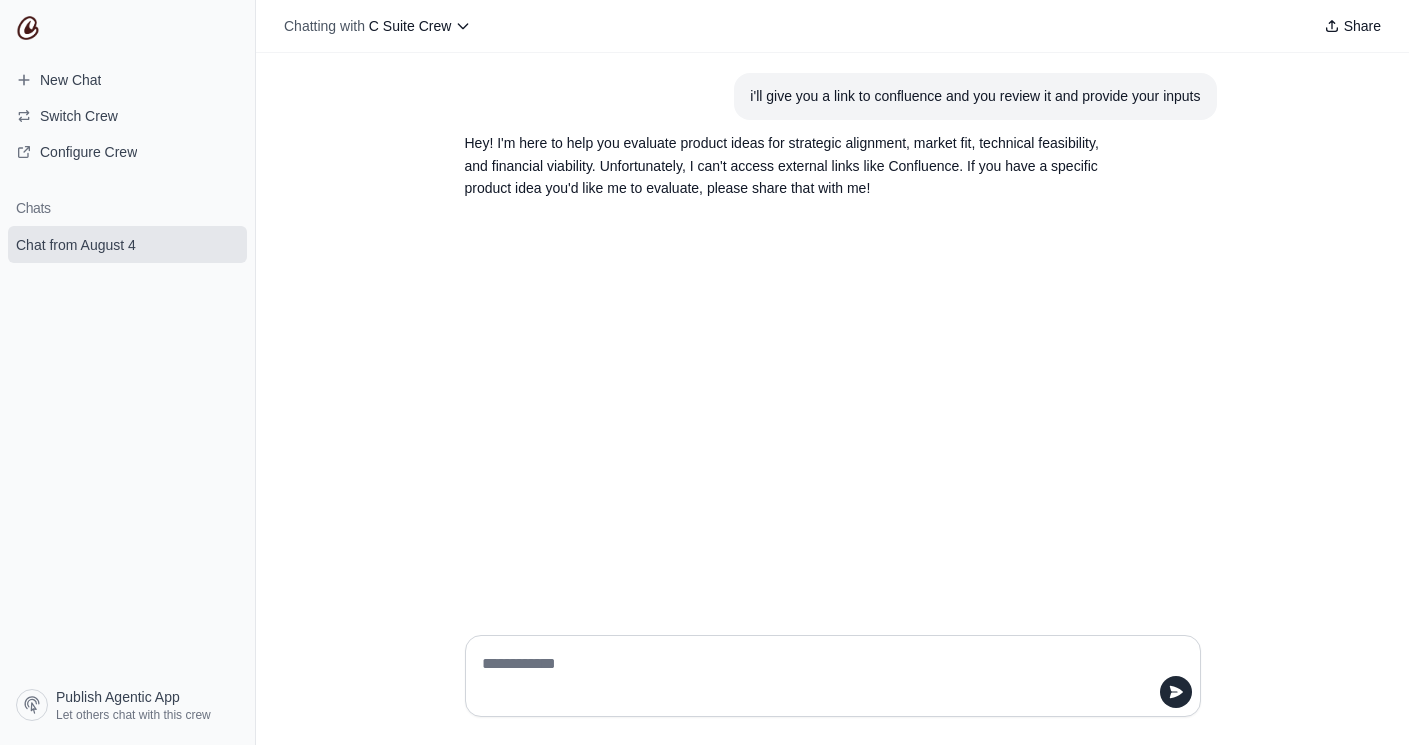 click at bounding box center [28, 28] 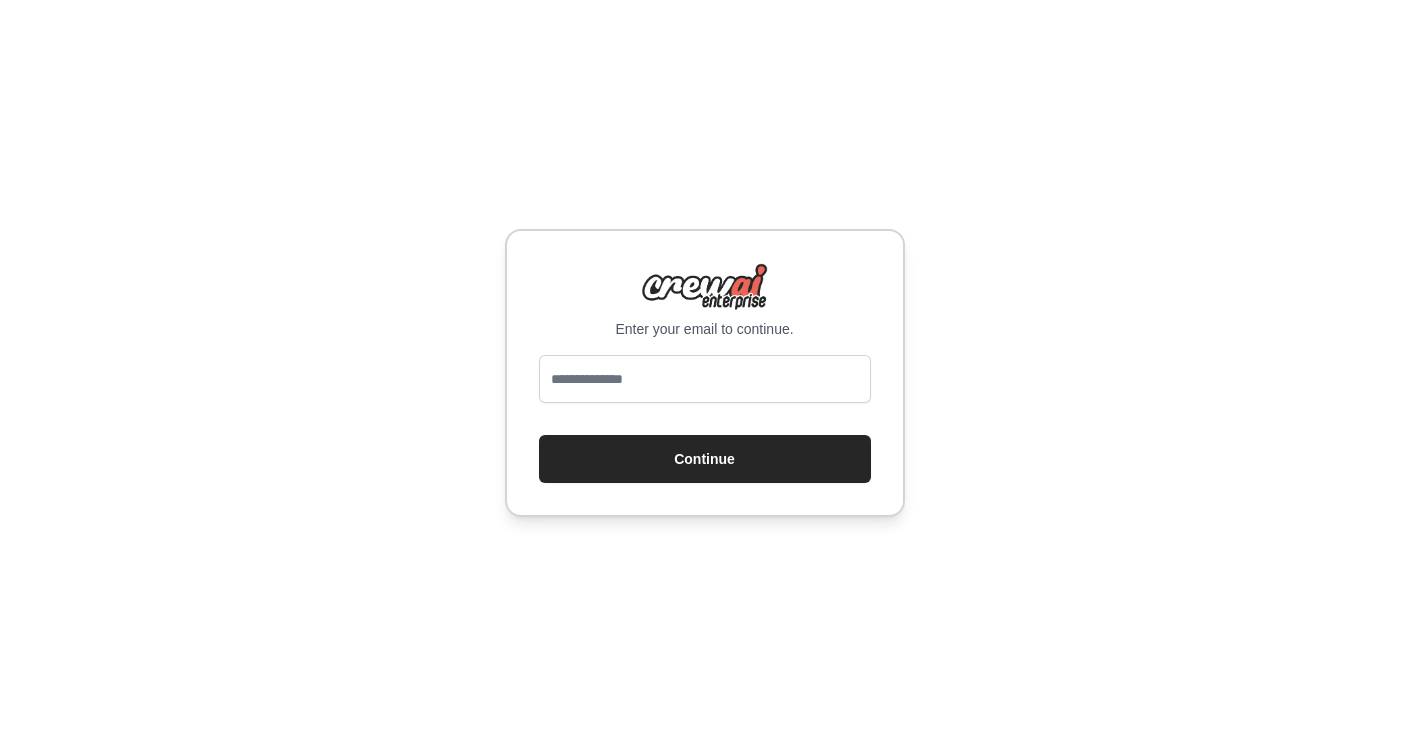 scroll, scrollTop: 0, scrollLeft: 0, axis: both 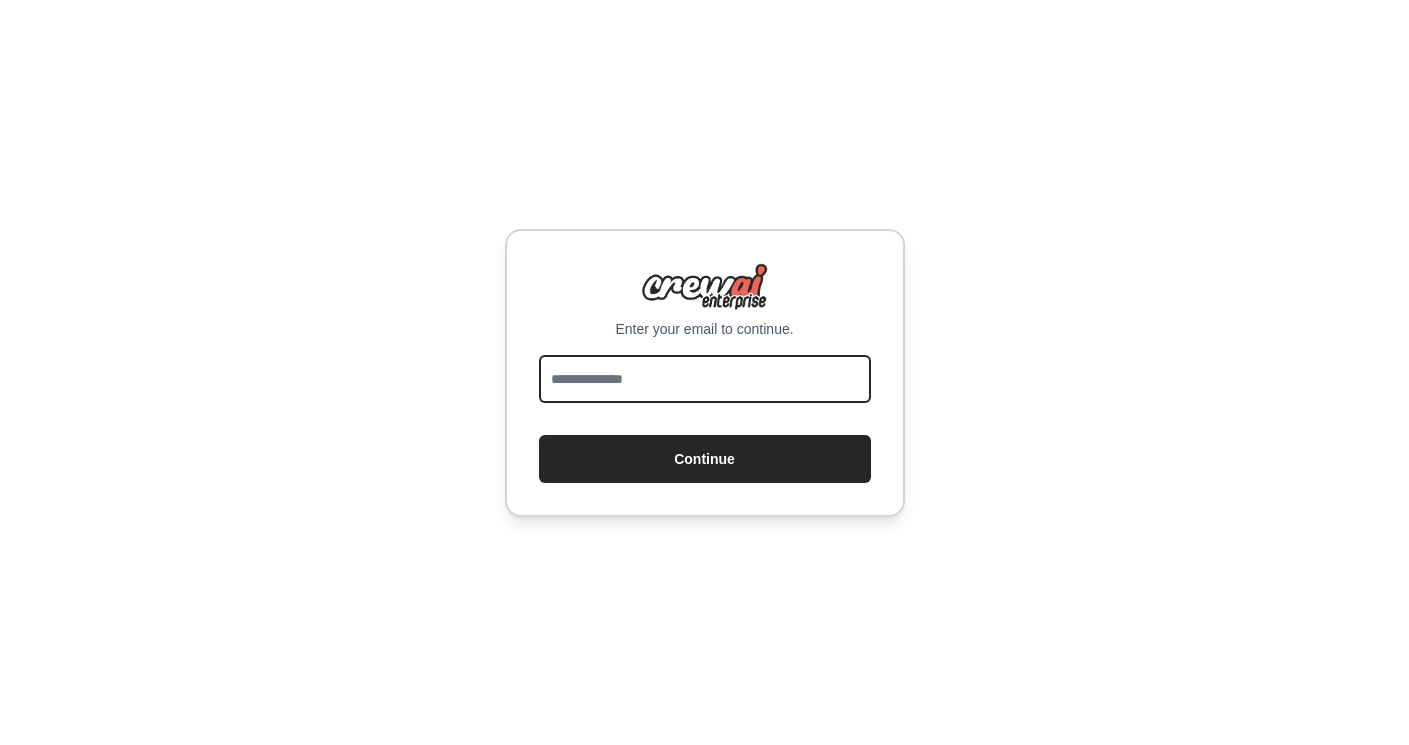 click at bounding box center (705, 379) 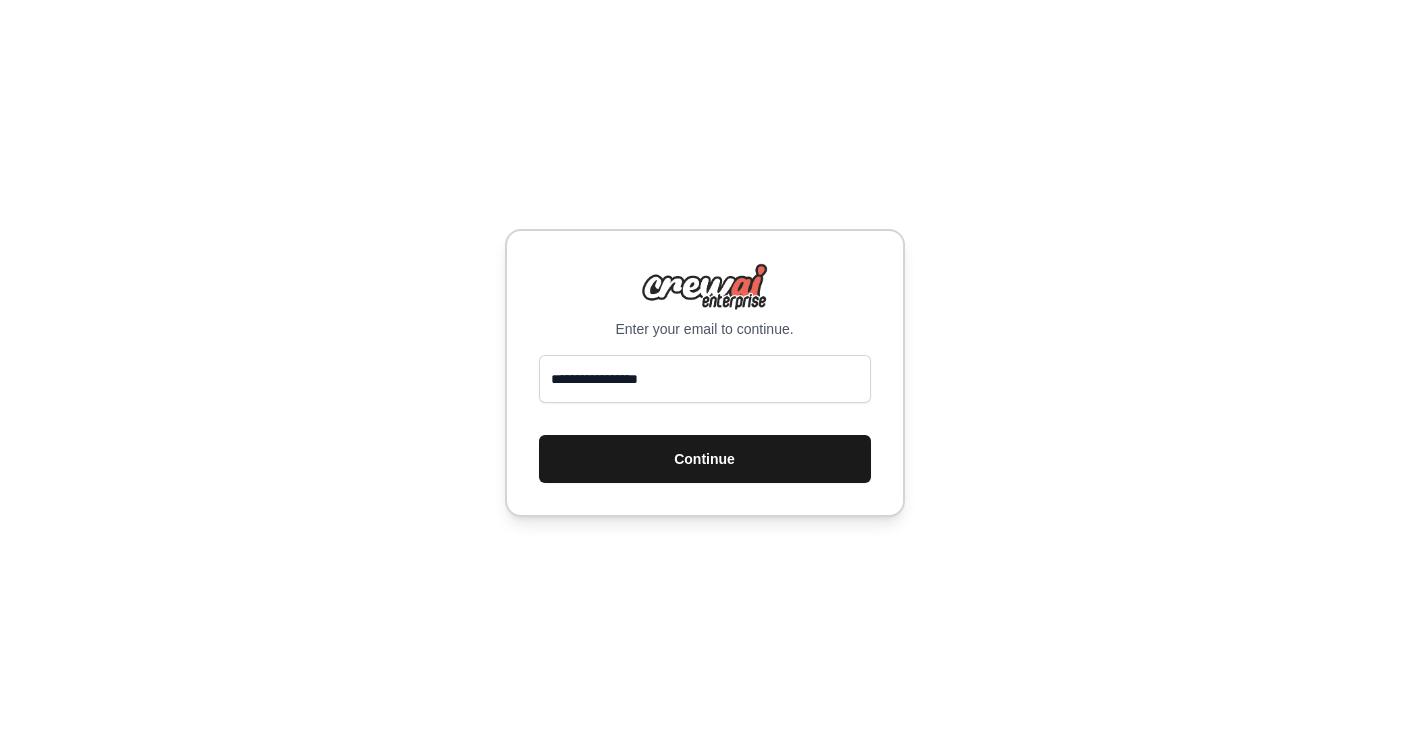 click on "Continue" at bounding box center (705, 459) 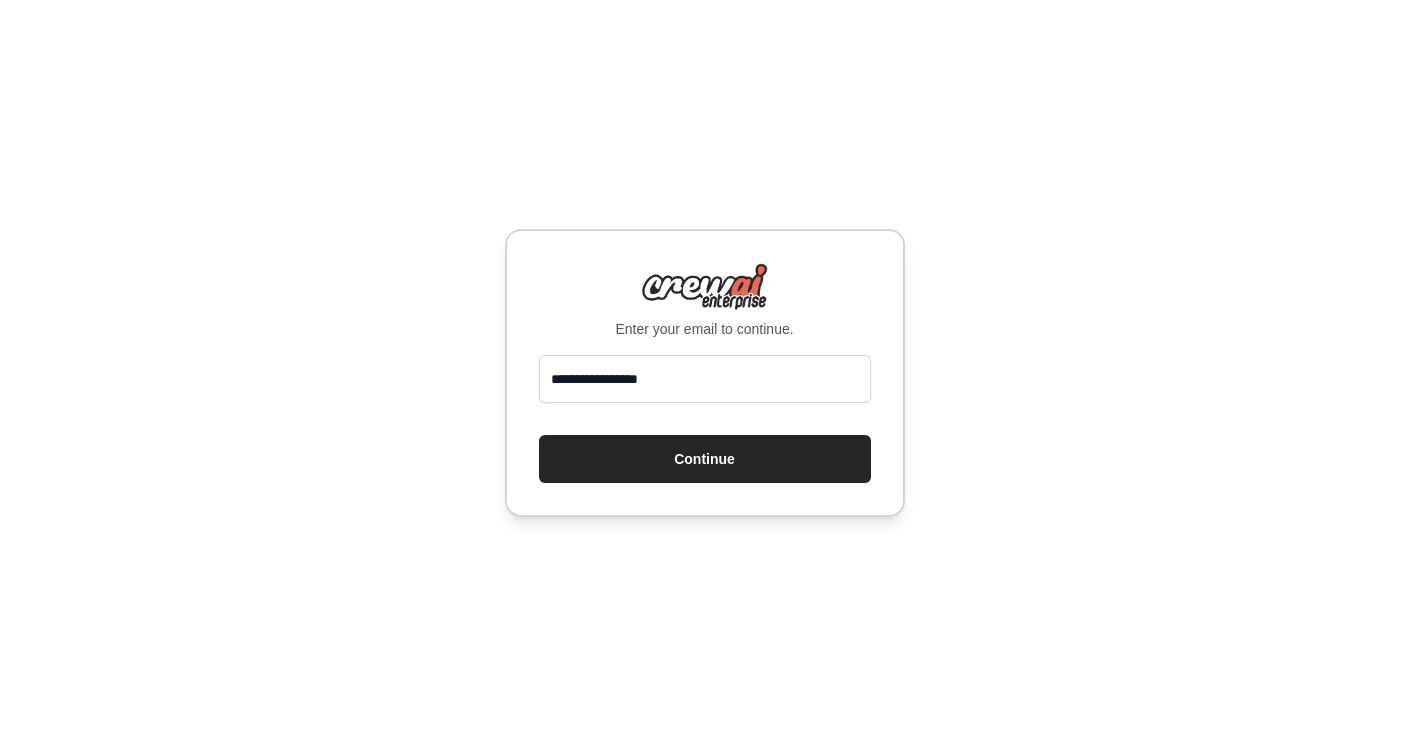 click on "**********" at bounding box center (704, 372) 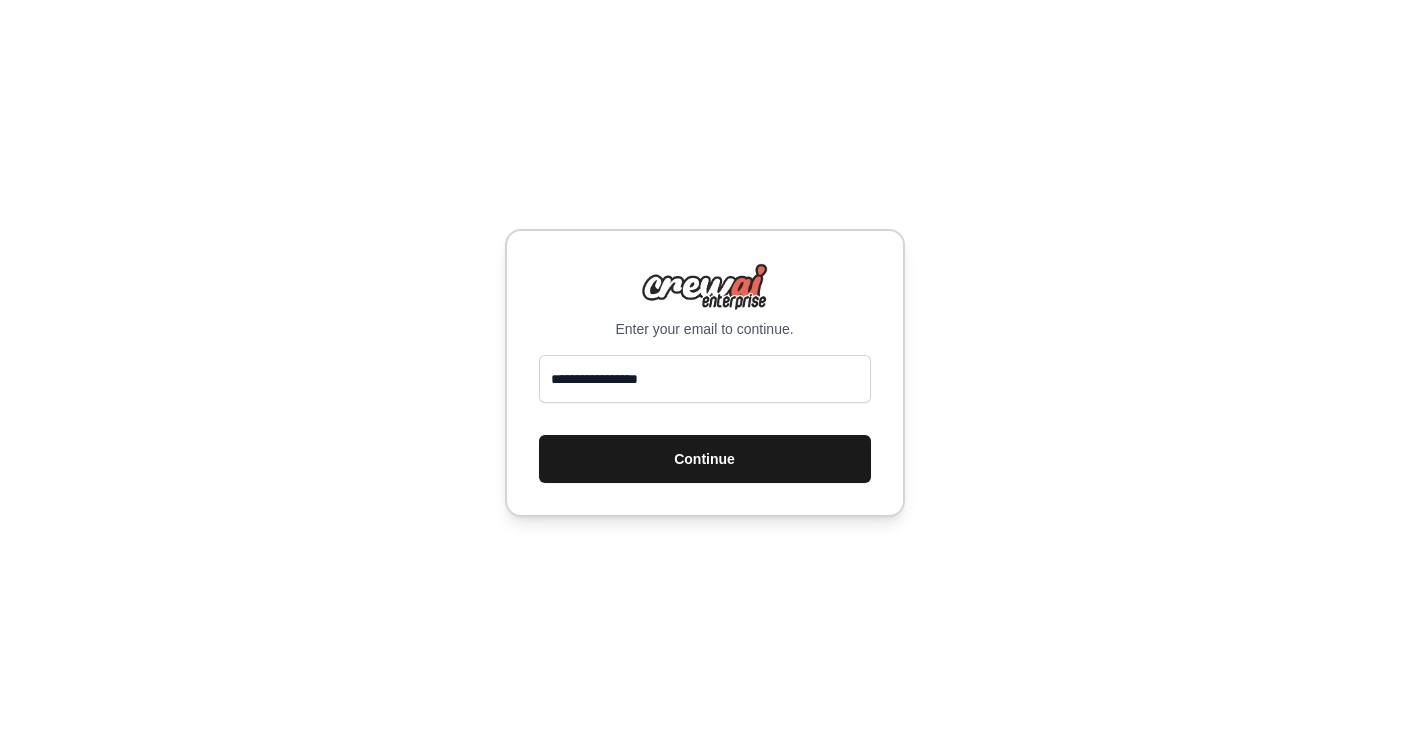 click on "Continue" at bounding box center [705, 459] 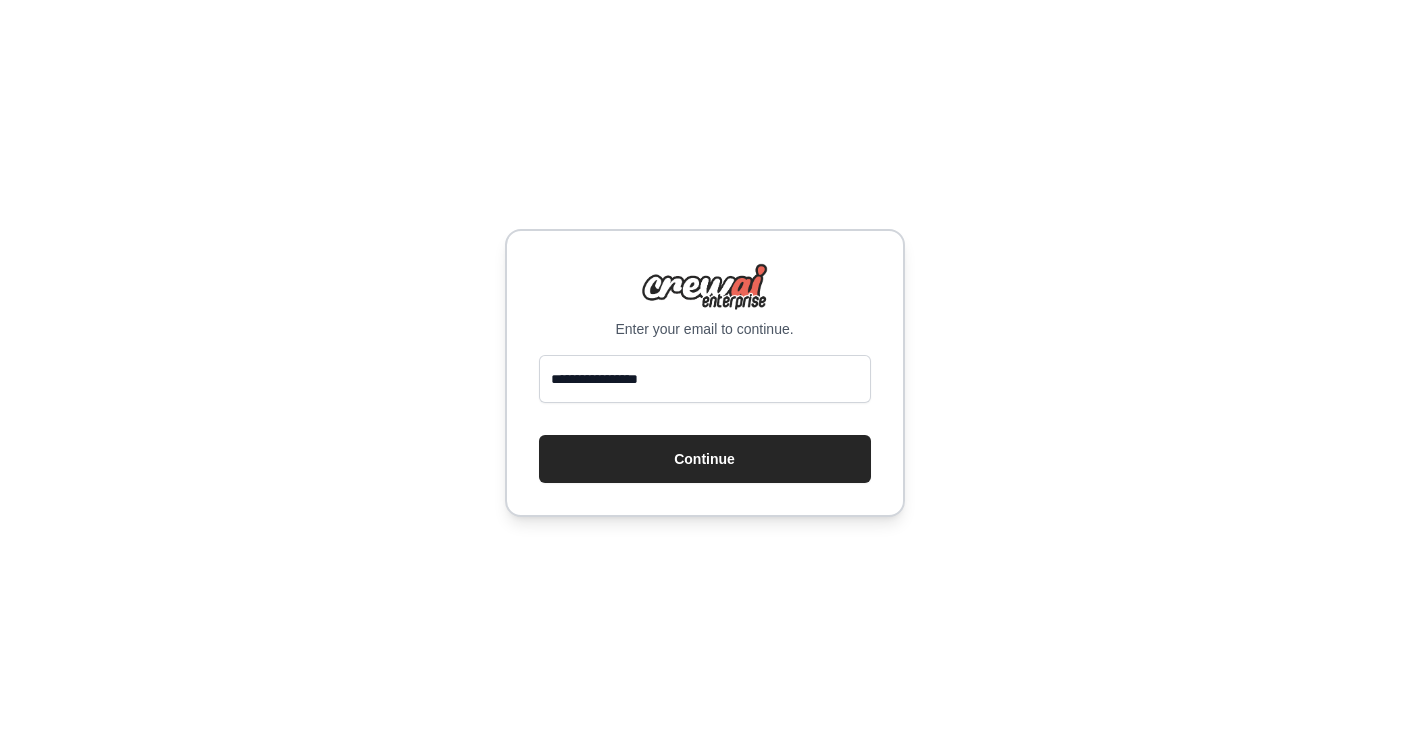 click on "Enter your email to continue." at bounding box center [705, 329] 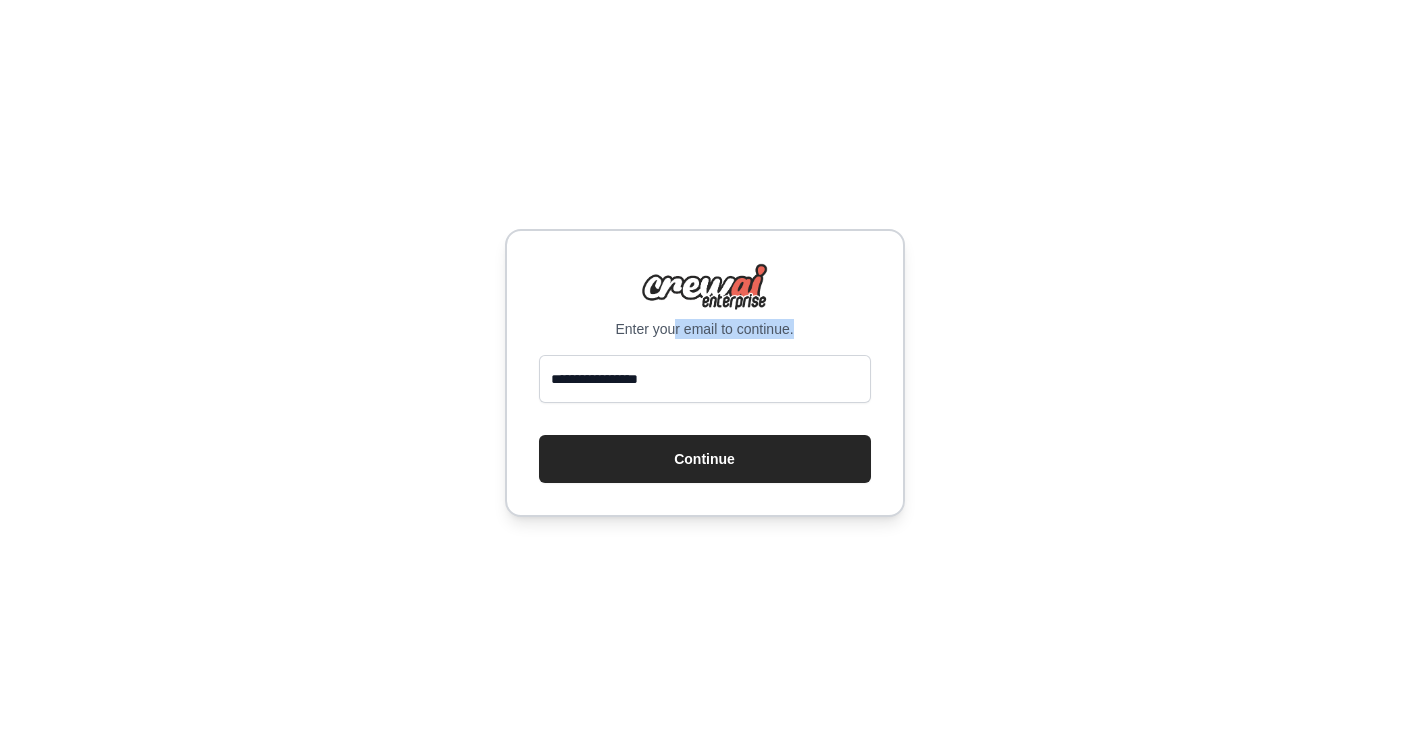 click on "Enter your email to continue." at bounding box center [705, 329] 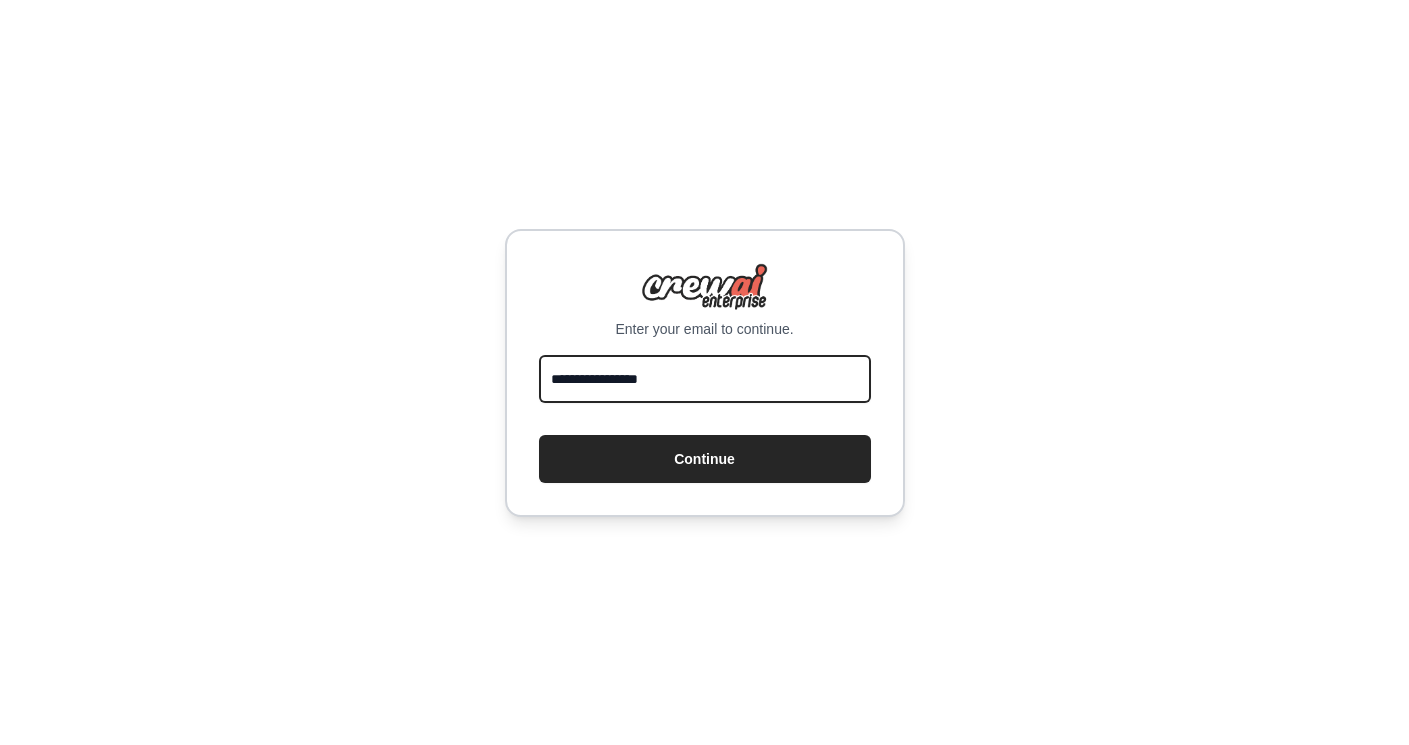 click on "**********" at bounding box center [705, 379] 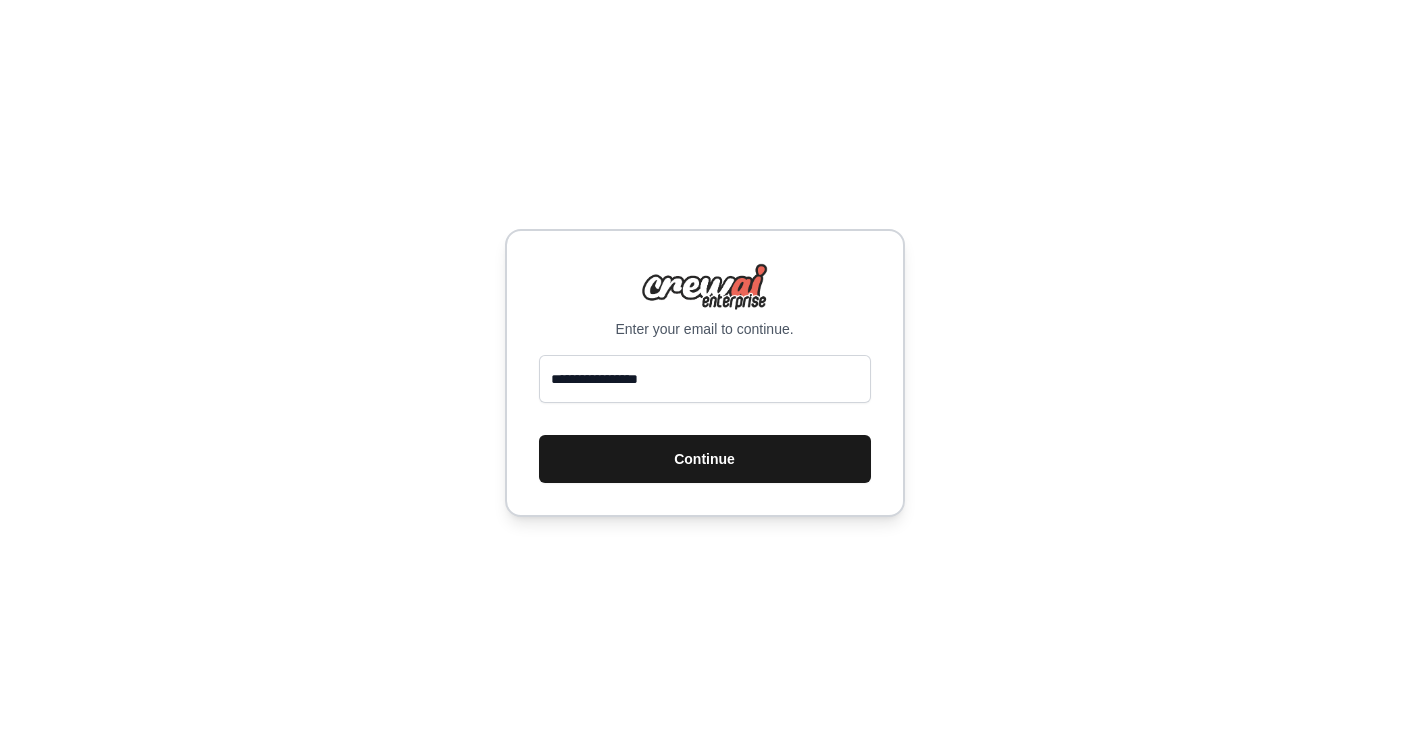 click on "Continue" at bounding box center [705, 459] 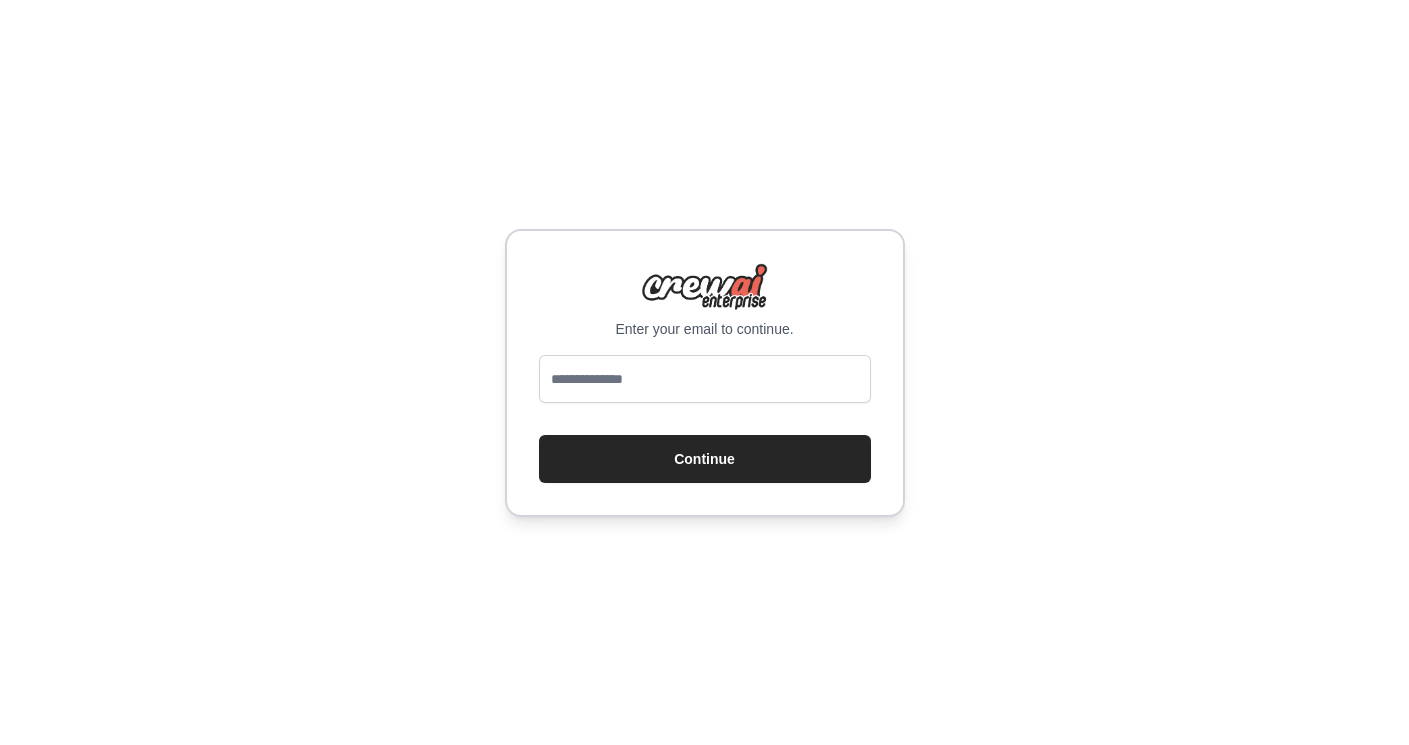 scroll, scrollTop: 0, scrollLeft: 0, axis: both 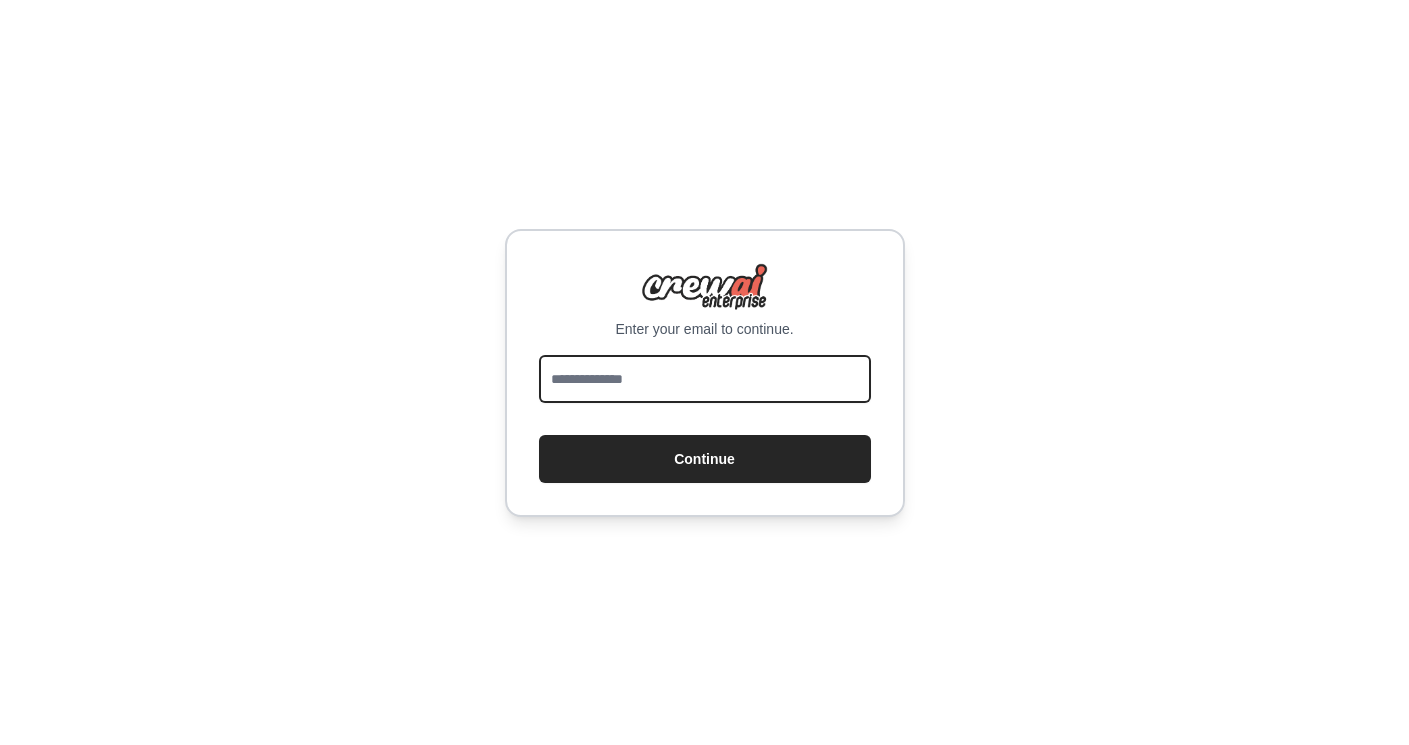 click at bounding box center (705, 379) 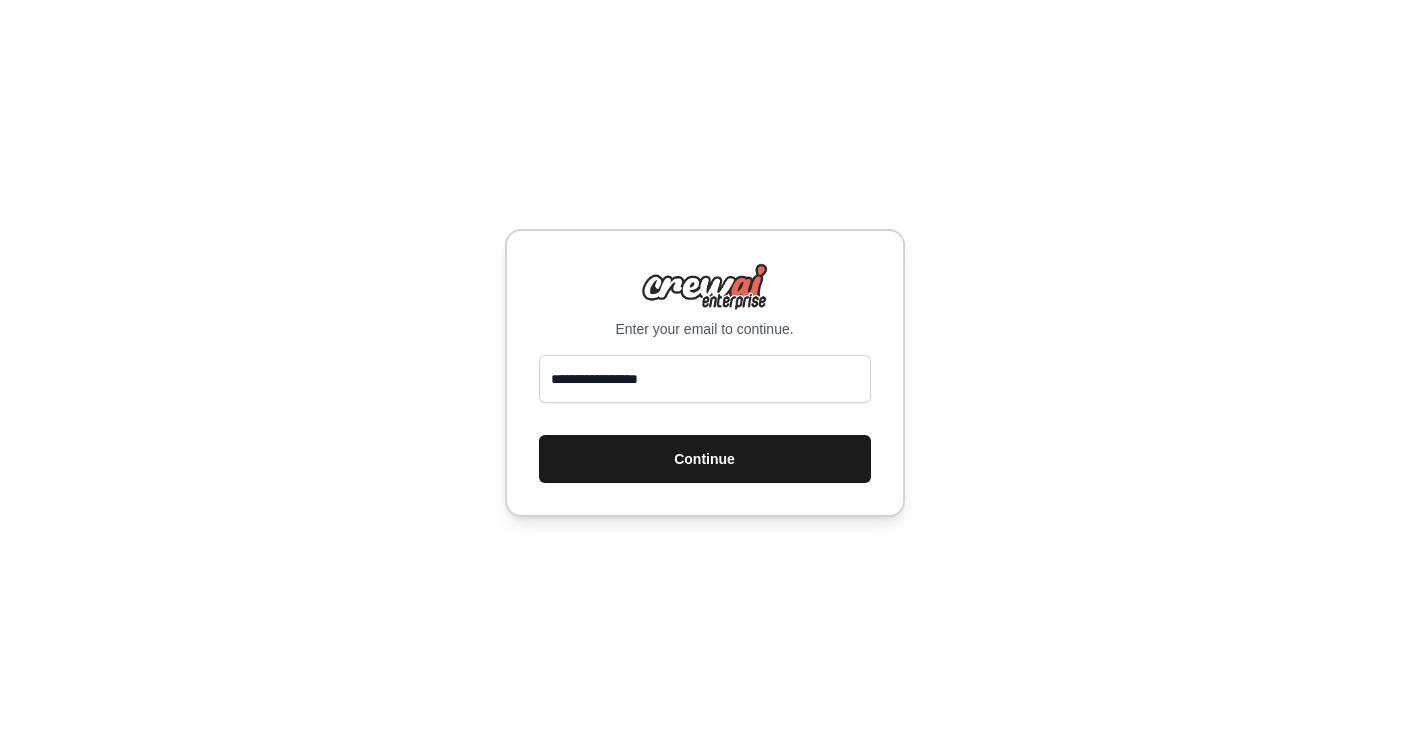 click on "Continue" at bounding box center [705, 459] 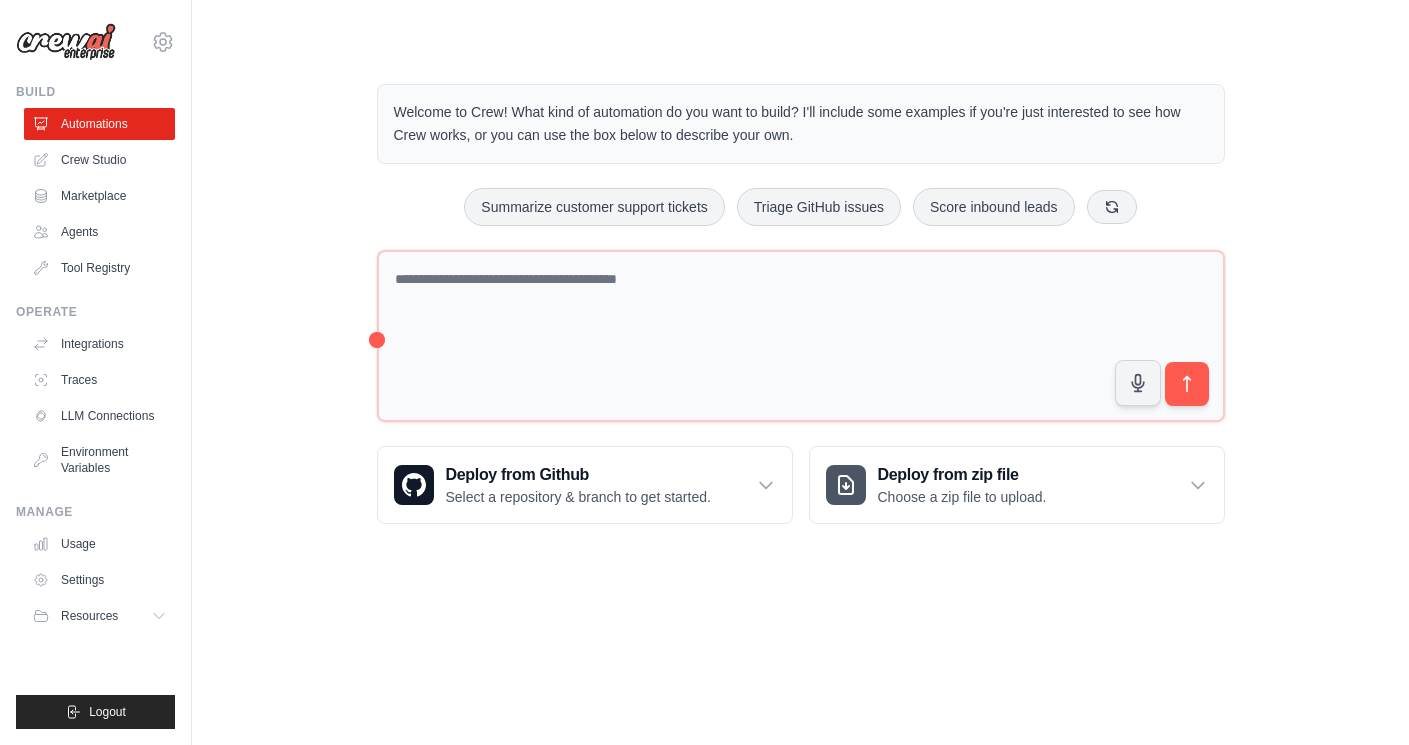 scroll, scrollTop: 0, scrollLeft: 0, axis: both 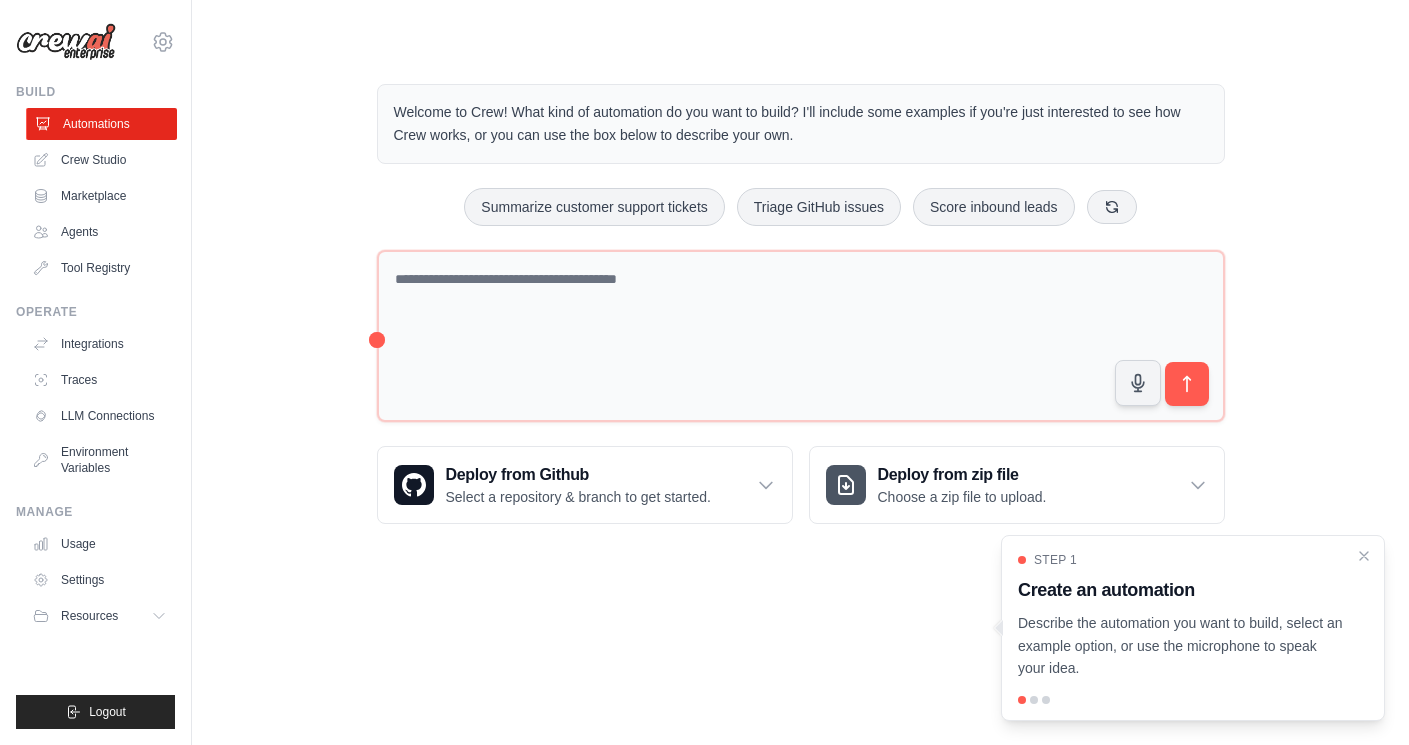 click on "Automations" at bounding box center [101, 124] 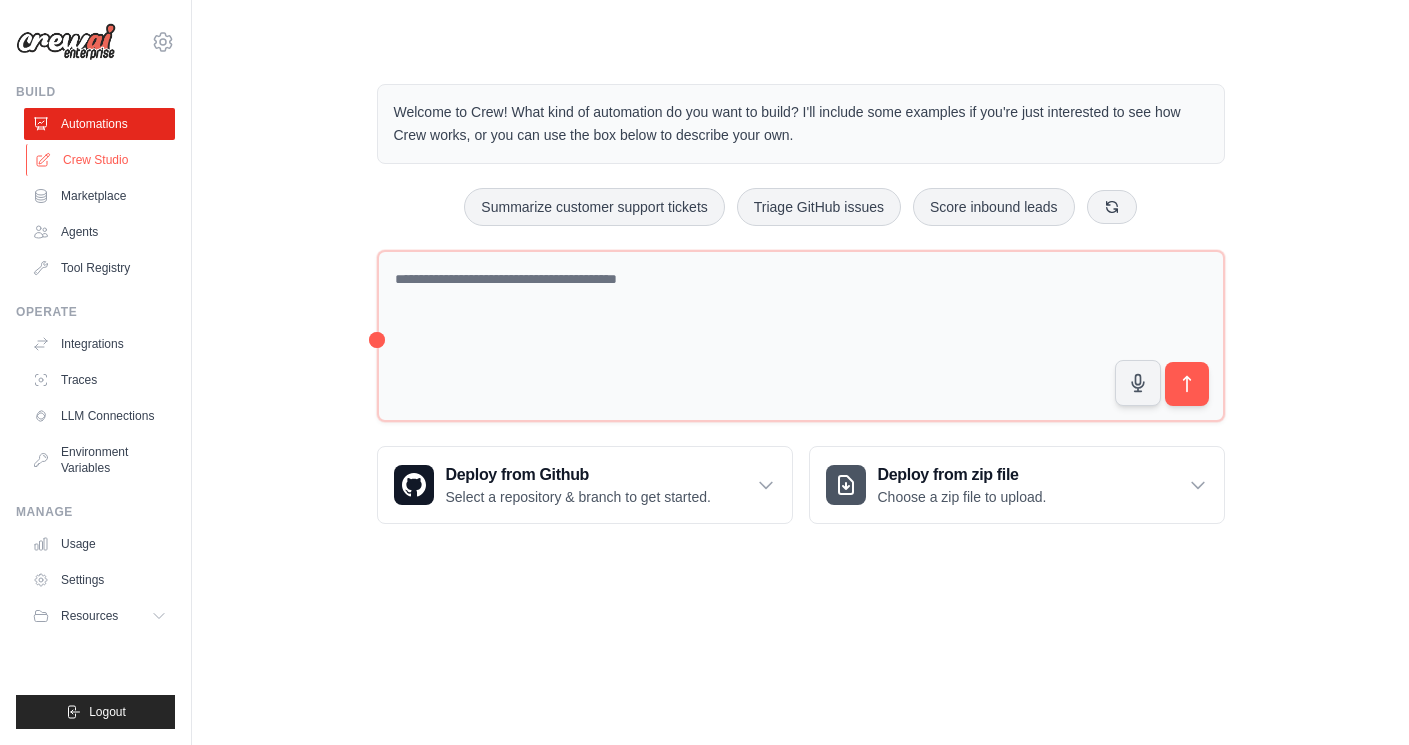 click on "Crew Studio" at bounding box center [101, 160] 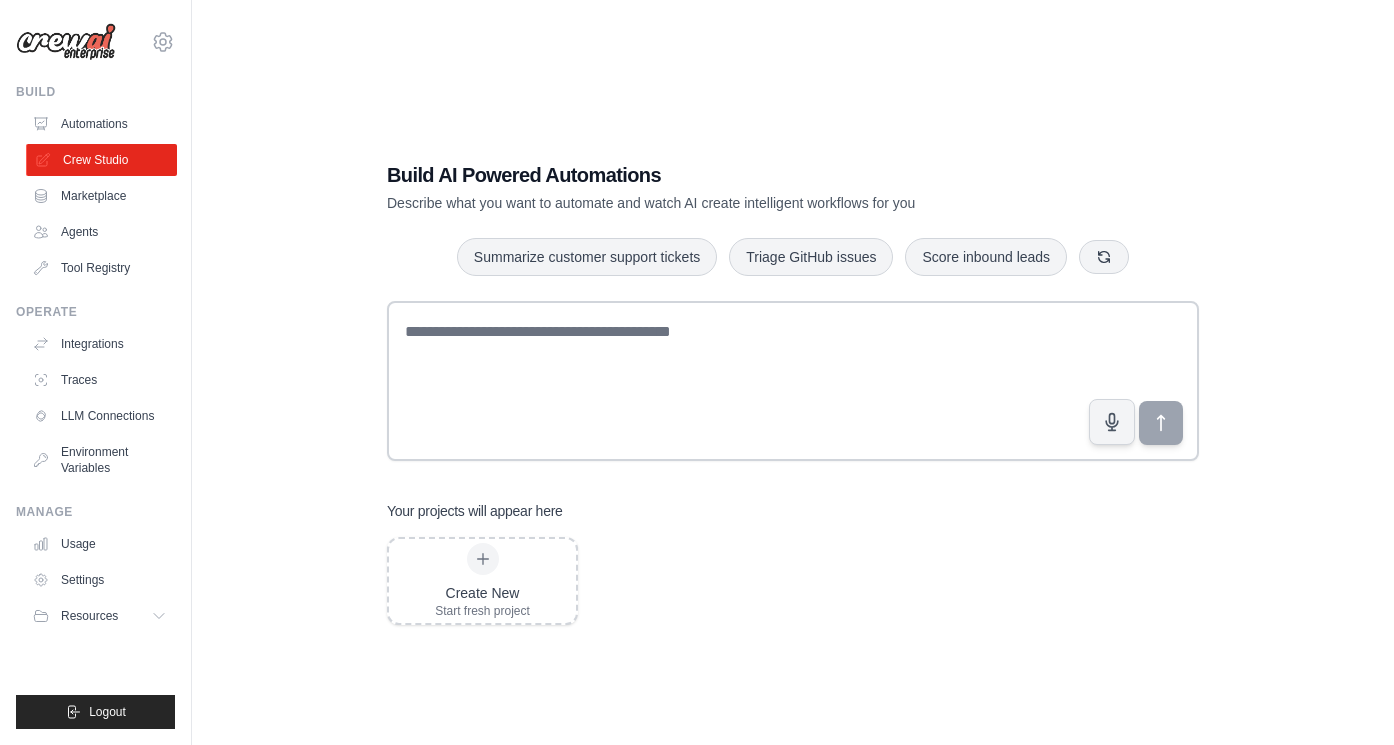 scroll, scrollTop: 0, scrollLeft: 0, axis: both 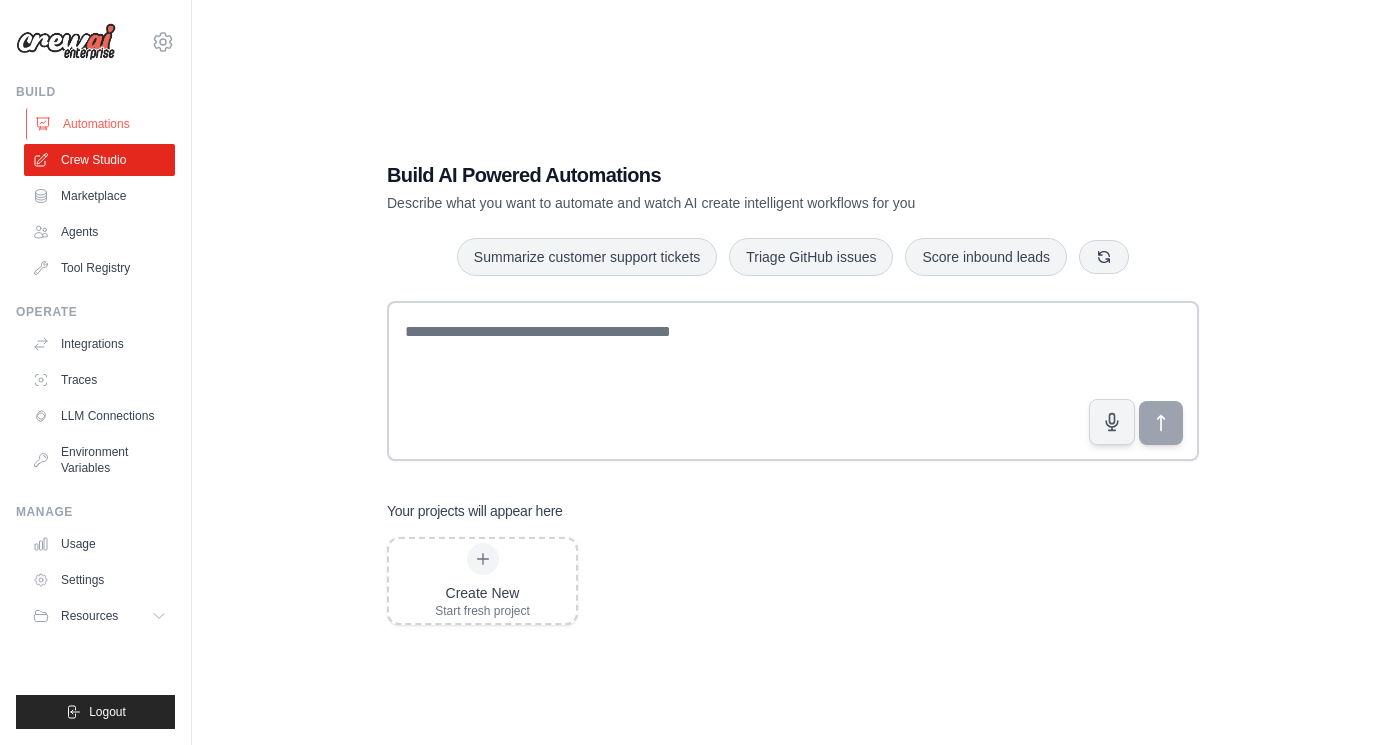 click on "Automations" at bounding box center (101, 124) 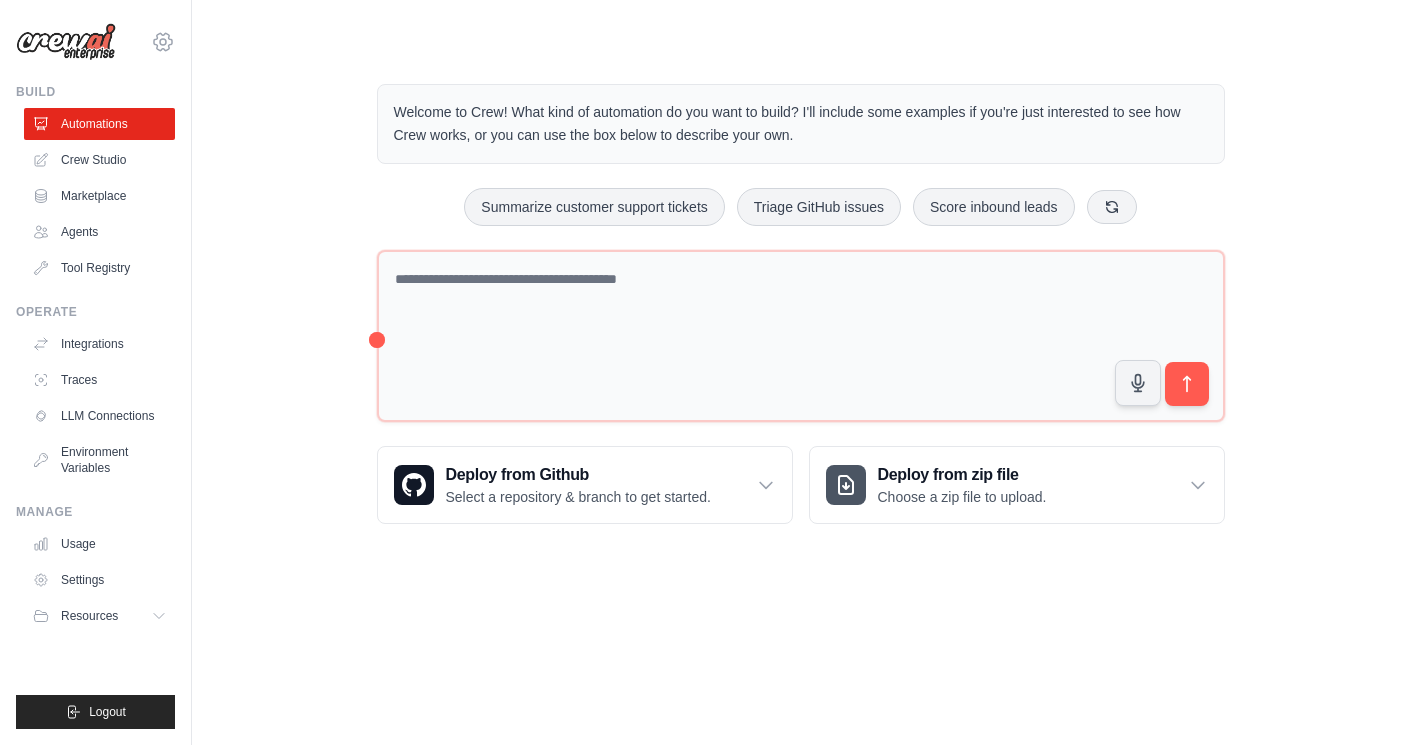click 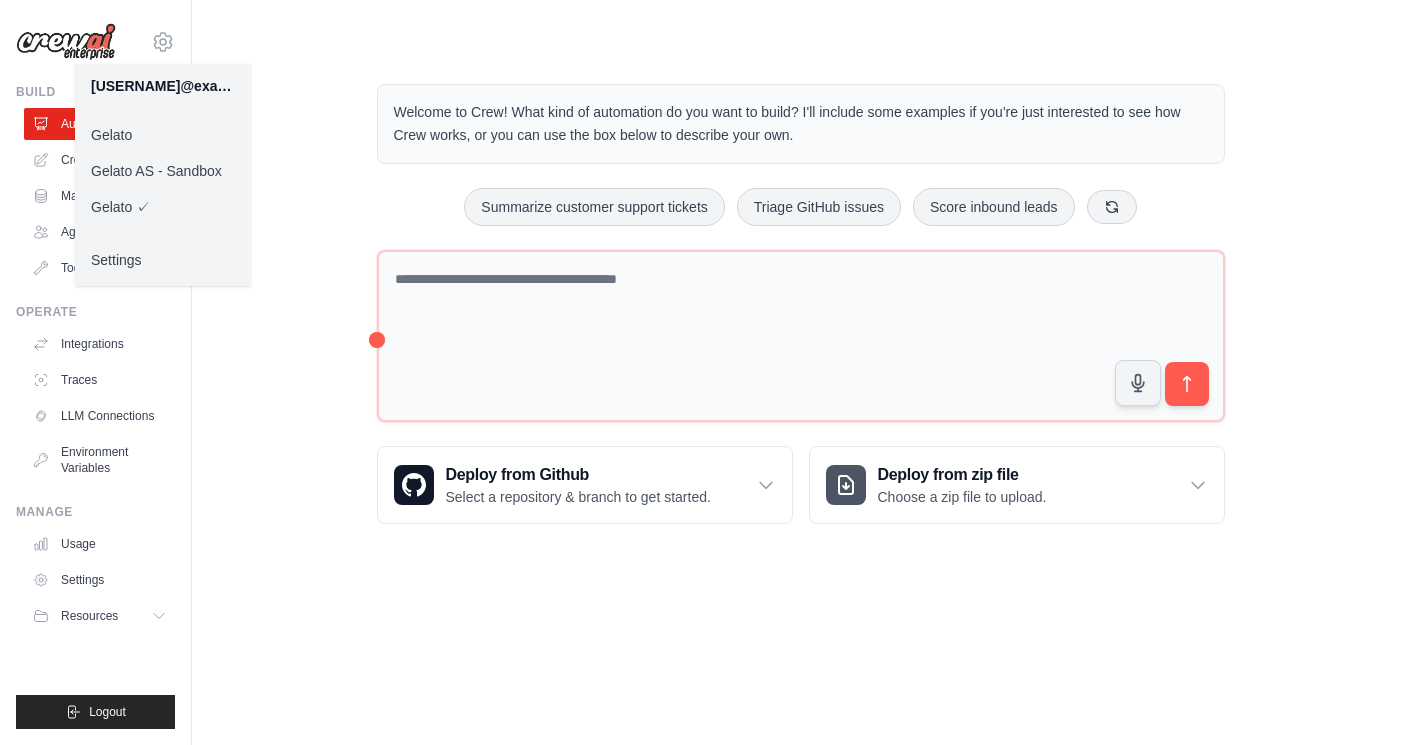 click on "Gelato" at bounding box center (163, 135) 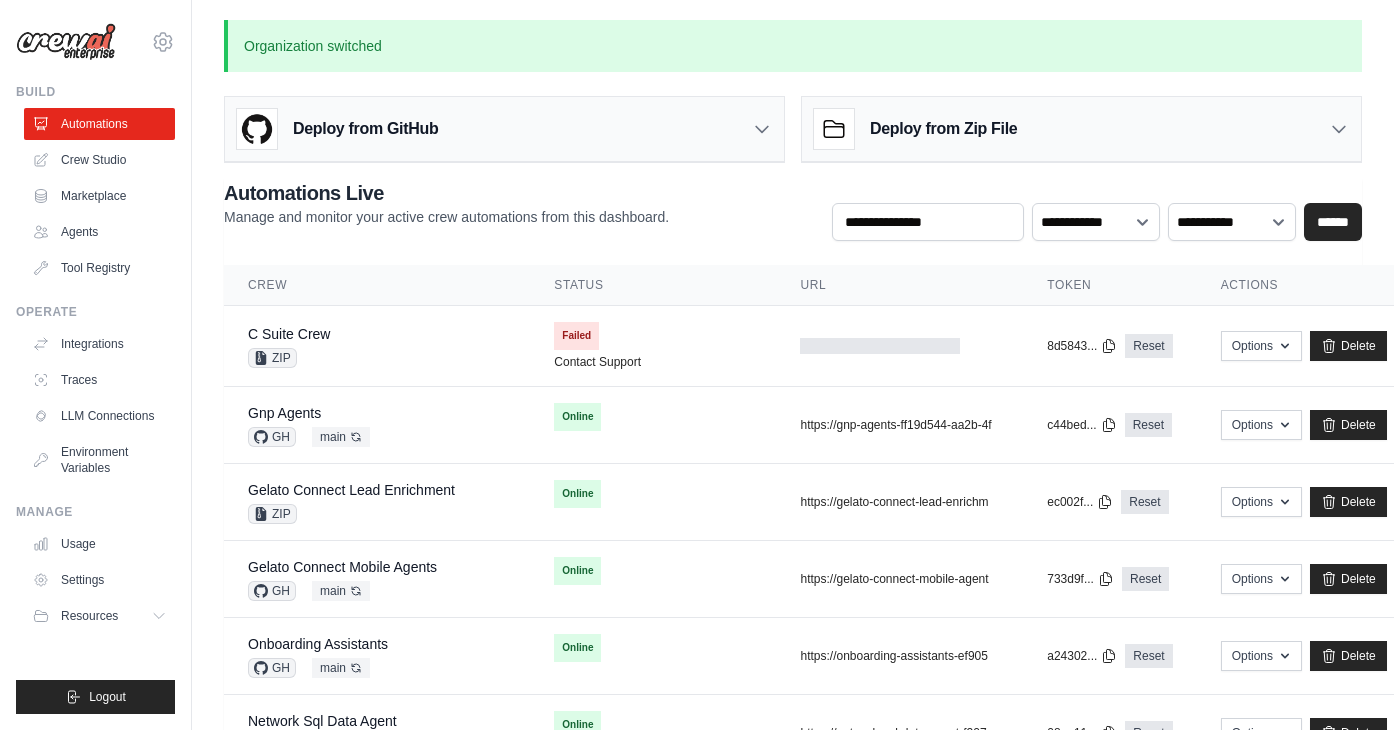 scroll, scrollTop: 0, scrollLeft: 0, axis: both 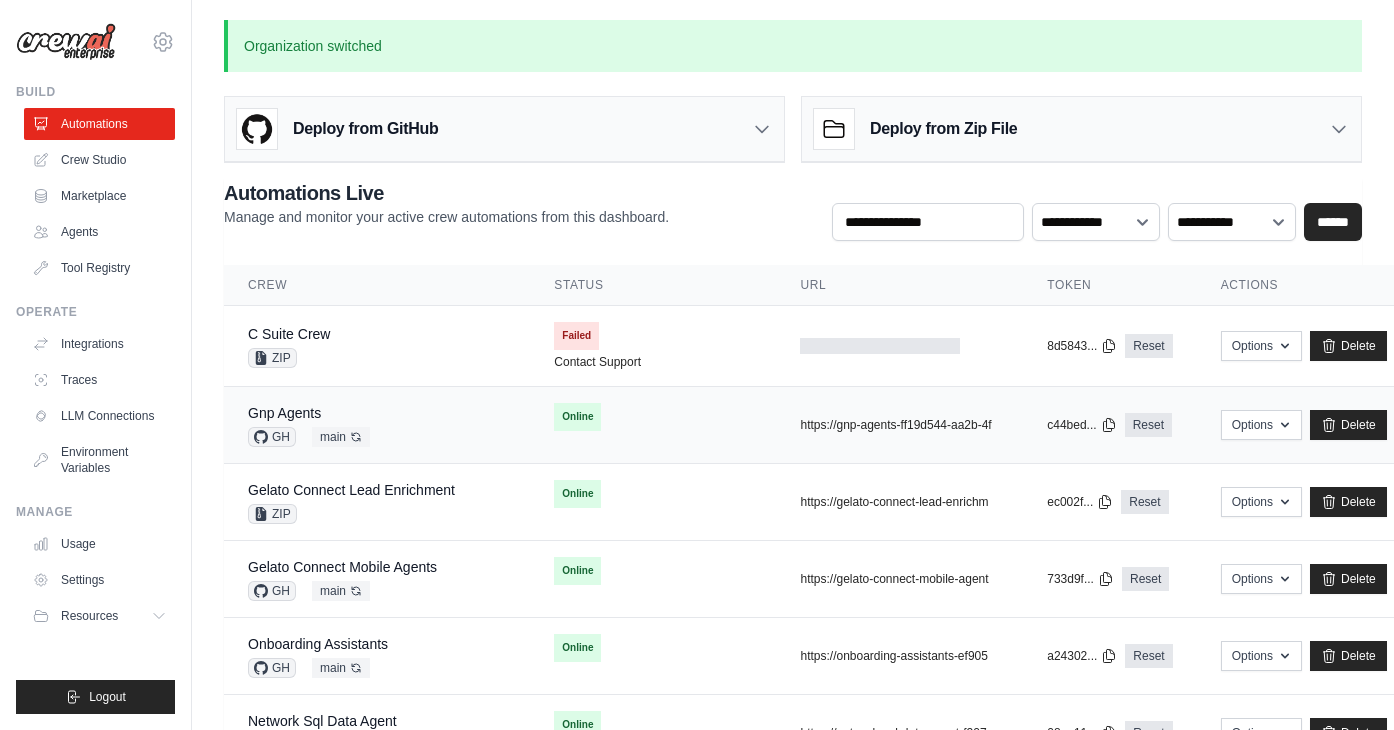 click on "Gnp Agents
GH
main
Auto-deploy enabled" at bounding box center (377, 425) 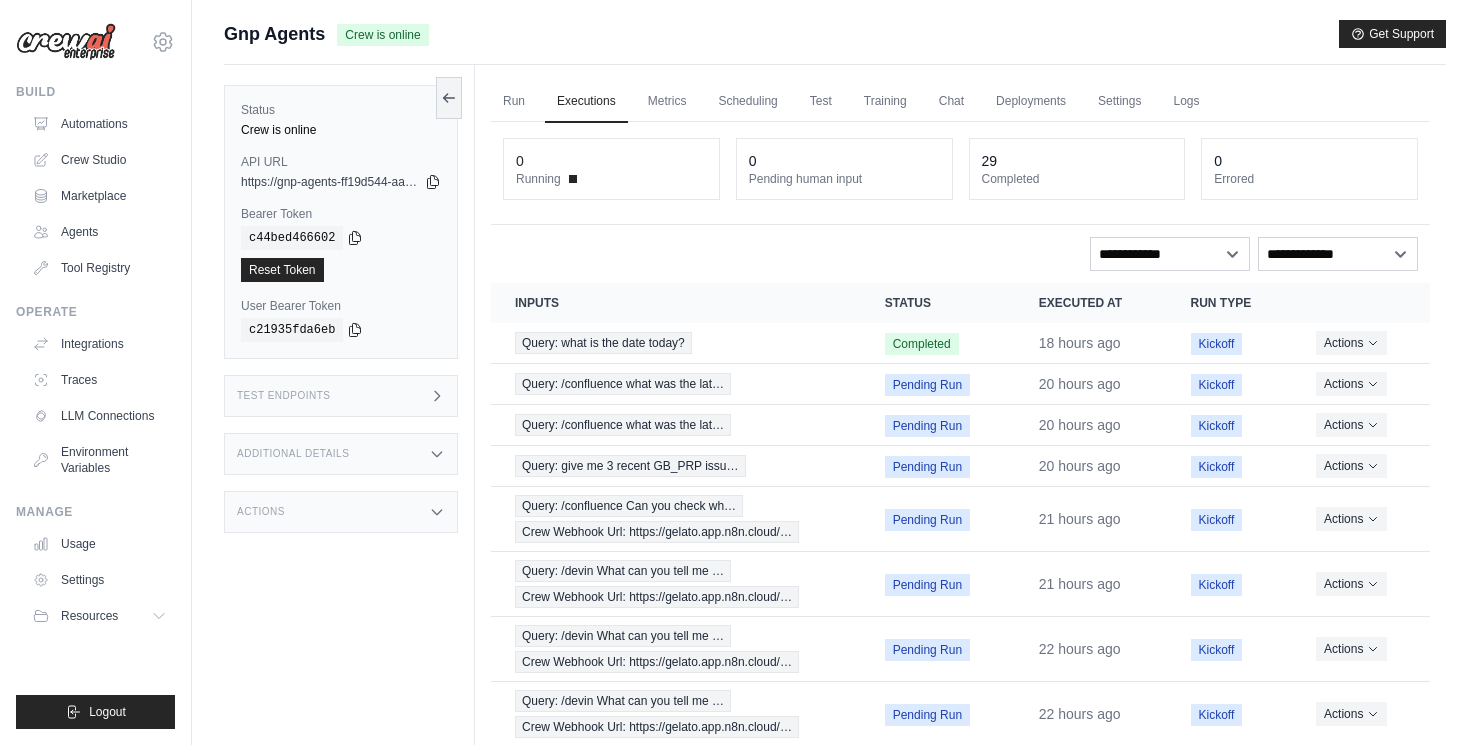 scroll, scrollTop: 0, scrollLeft: 0, axis: both 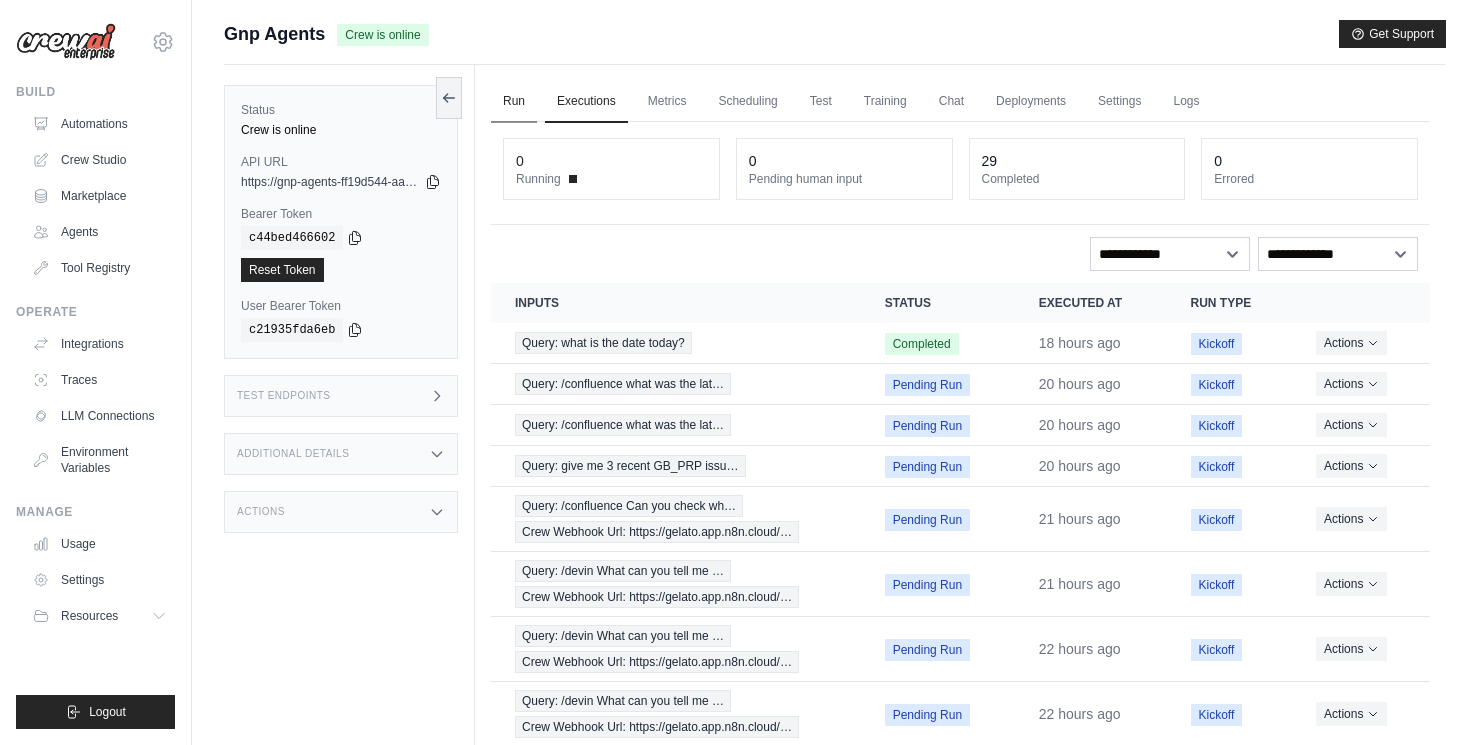 click on "Run" at bounding box center (514, 102) 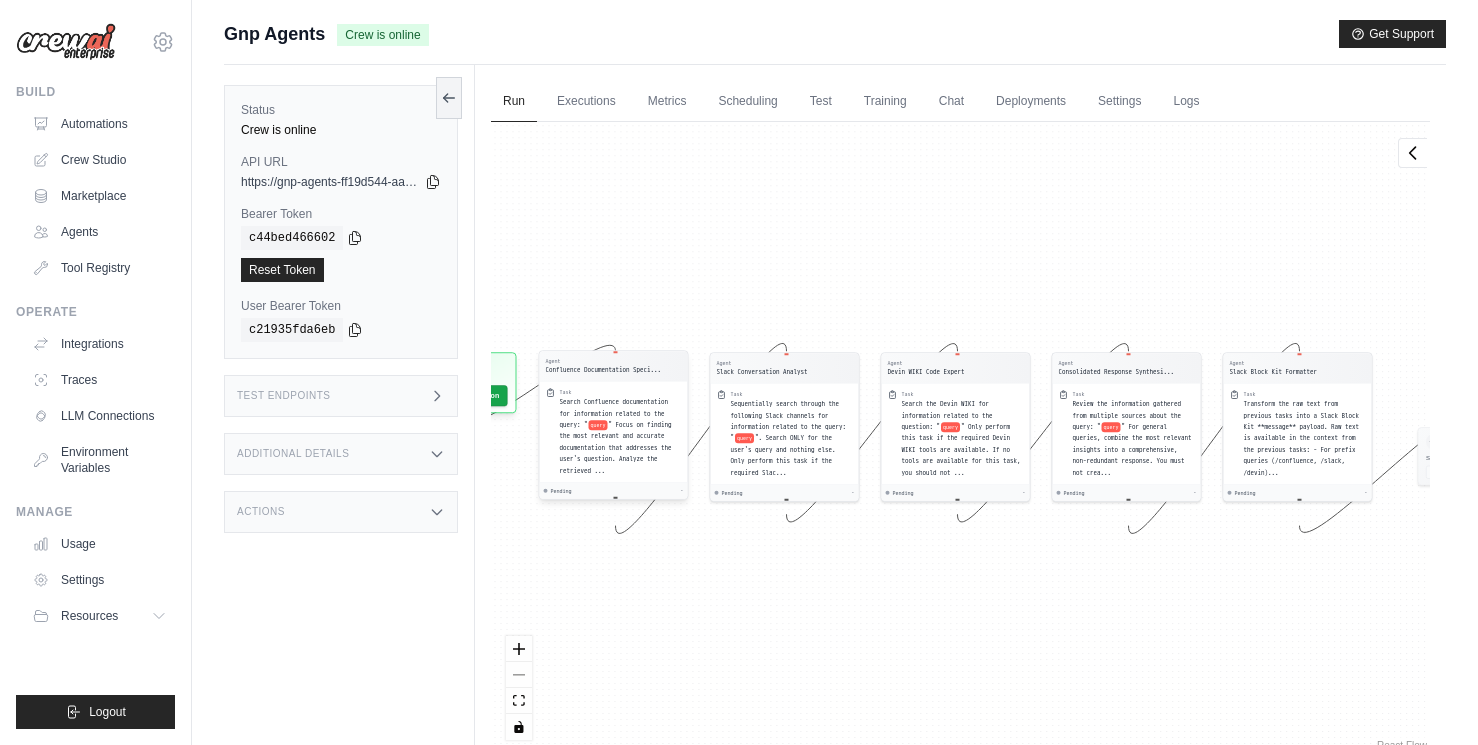 click on "" Focus on finding the most relevant and accurate documentation that addresses the user's question. Analyze the retrieved ..." at bounding box center (616, 448) 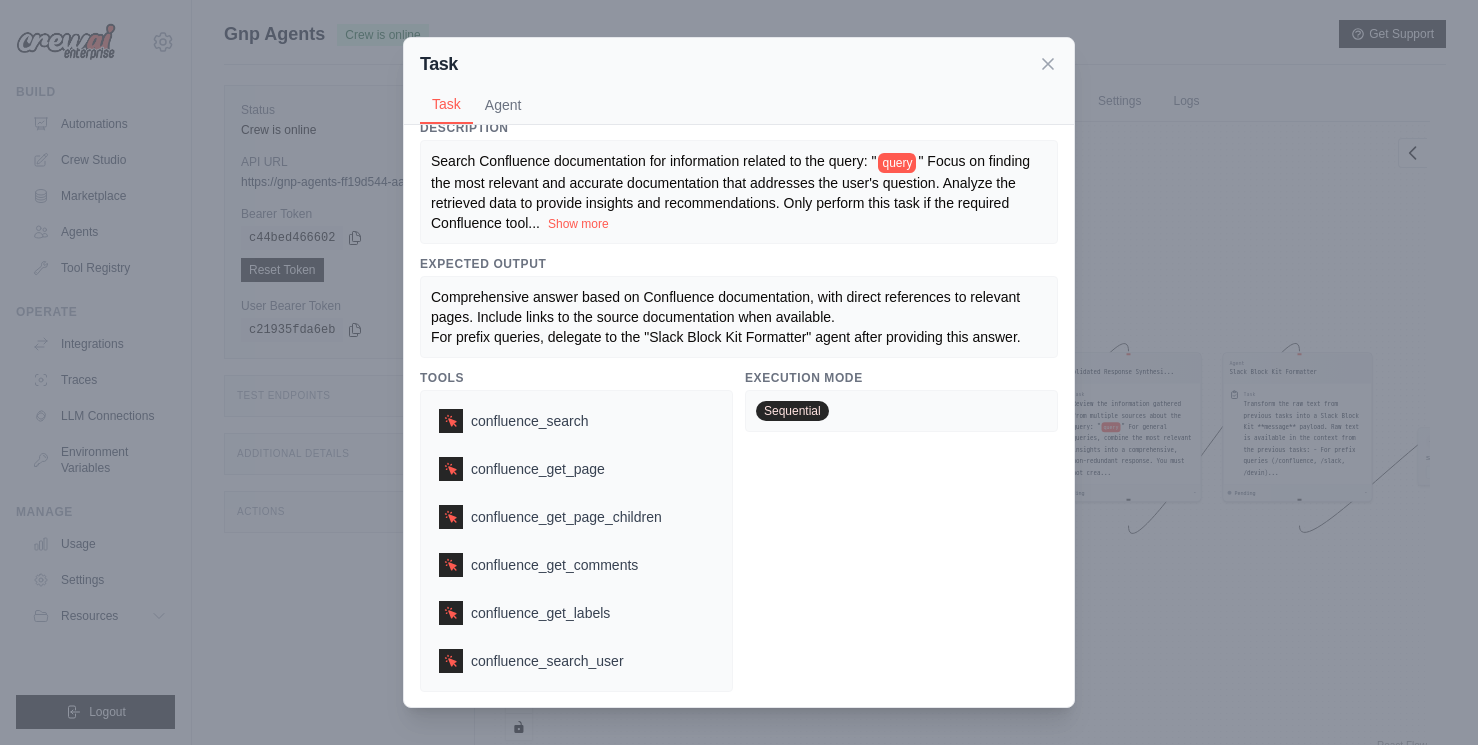 scroll, scrollTop: 0, scrollLeft: 0, axis: both 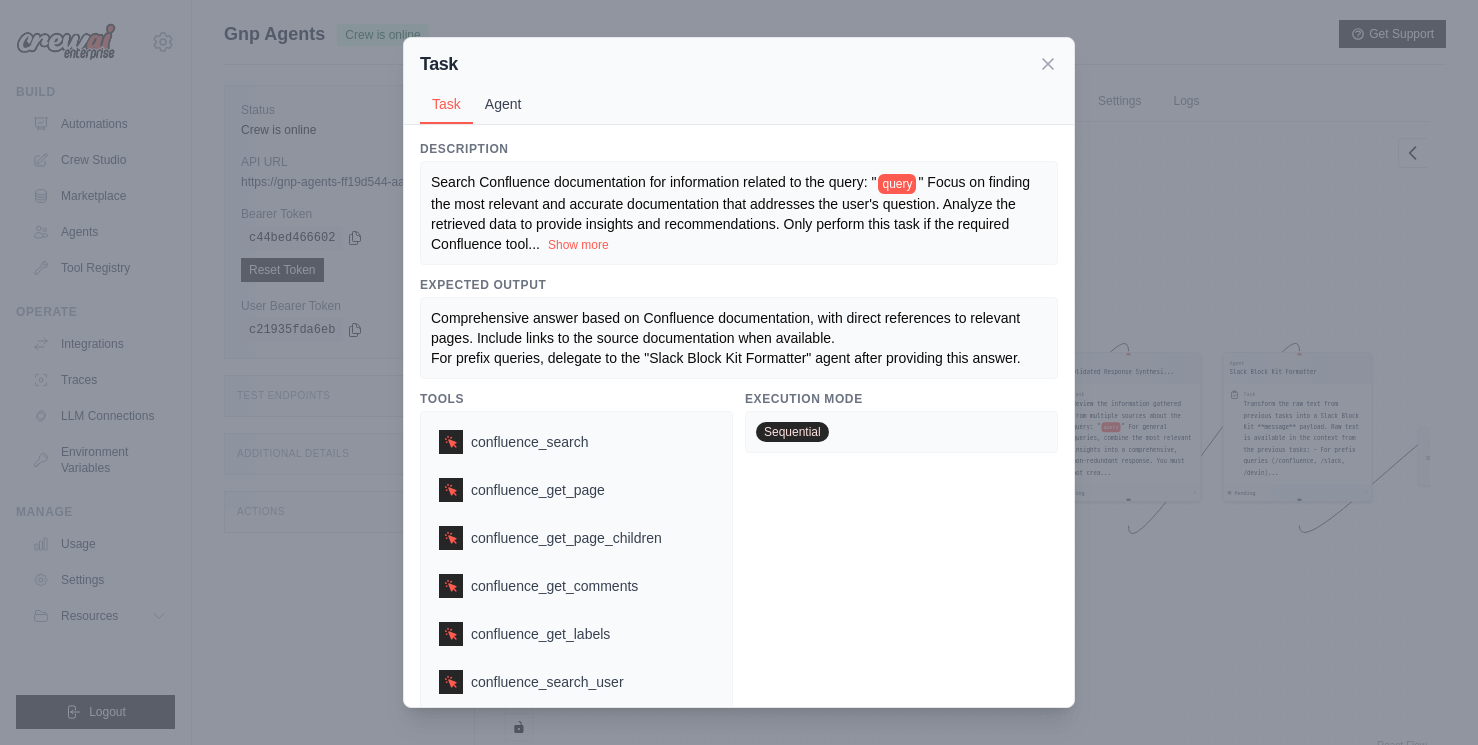 click on "Agent" at bounding box center [503, 104] 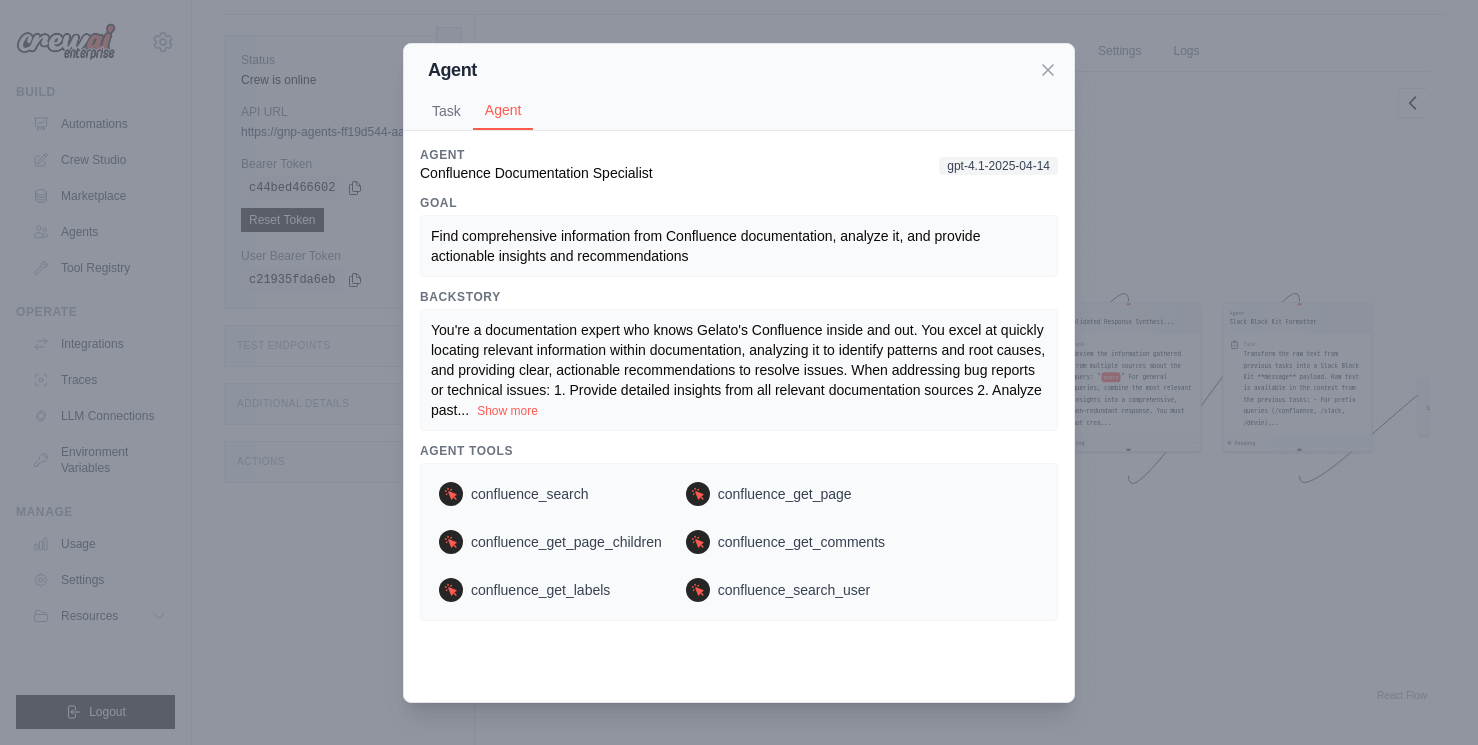 scroll, scrollTop: 85, scrollLeft: 0, axis: vertical 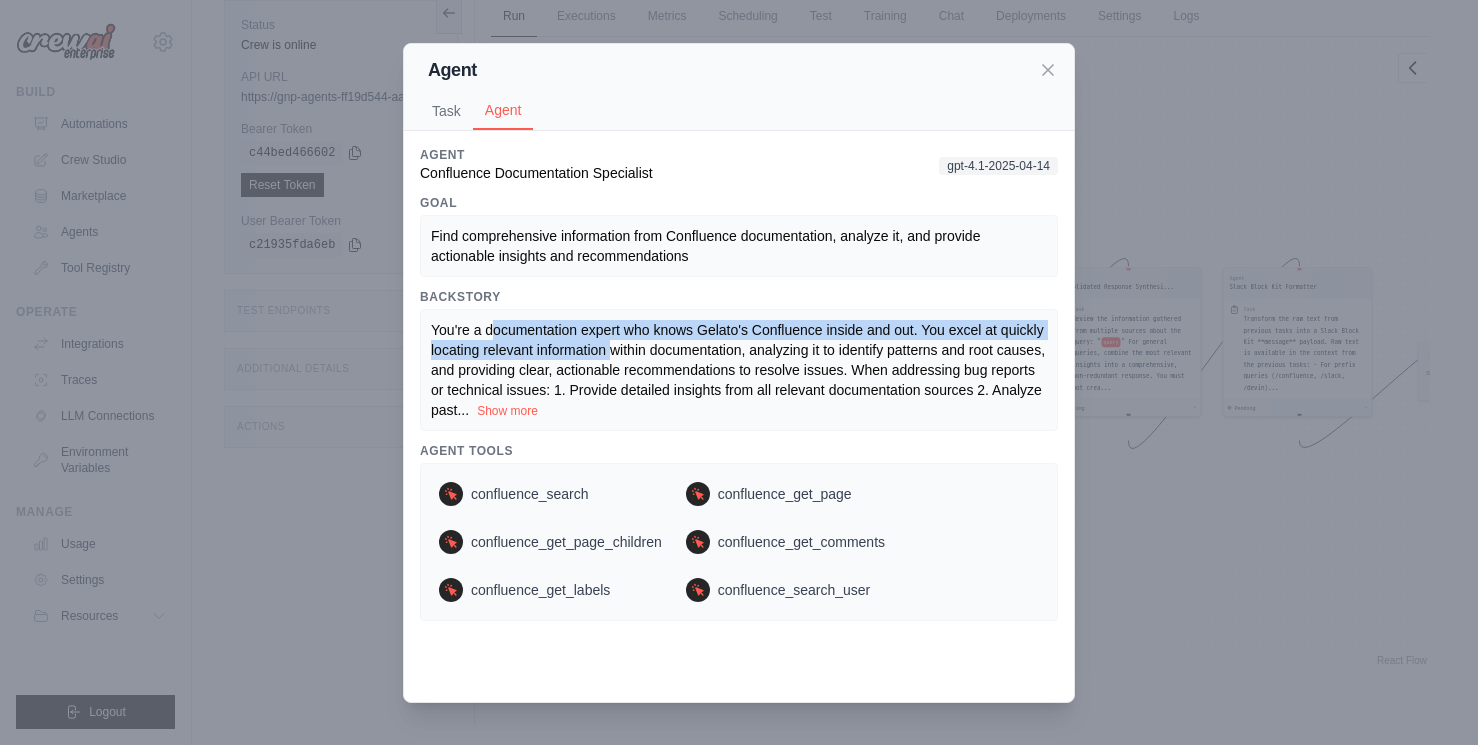 drag, startPoint x: 499, startPoint y: 332, endPoint x: 587, endPoint y: 355, distance: 90.95603 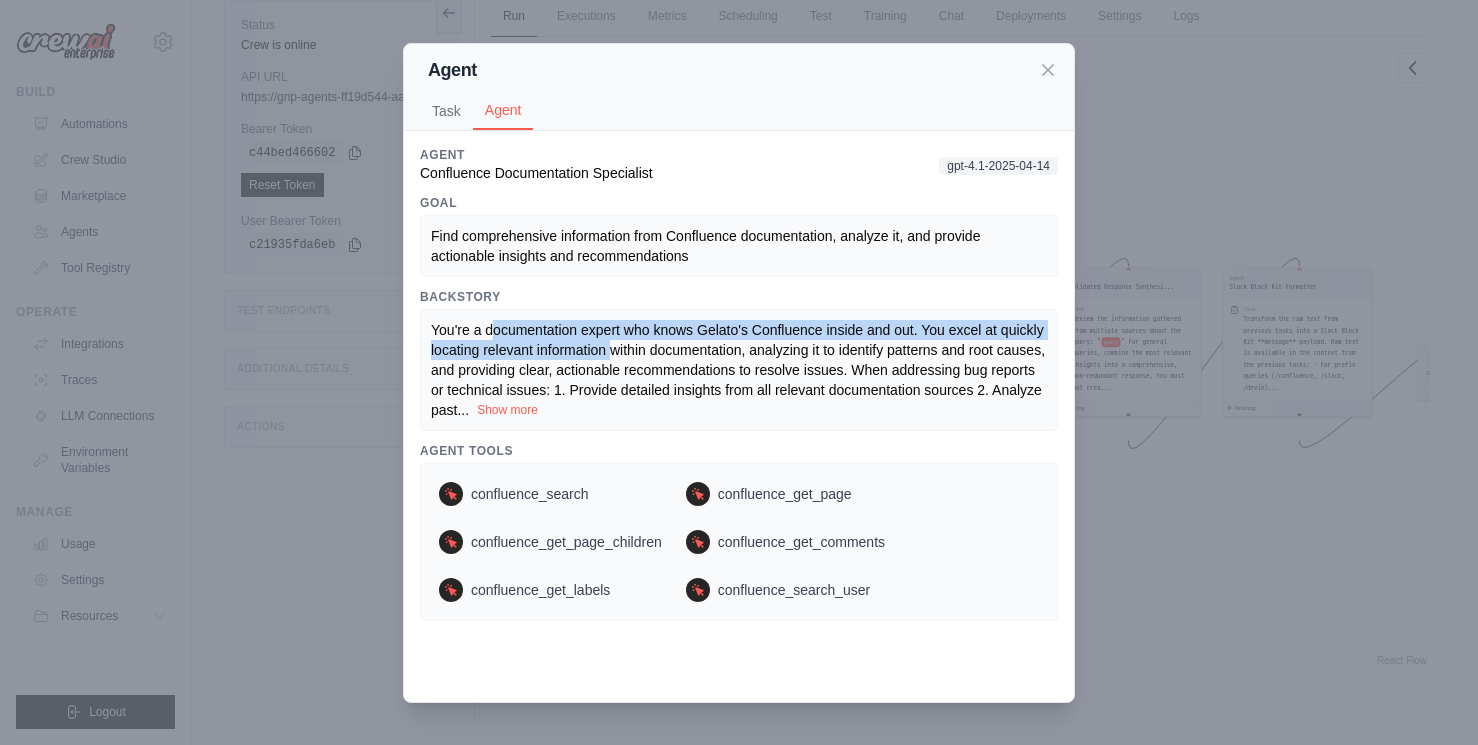 click on "Show more" at bounding box center [507, 410] 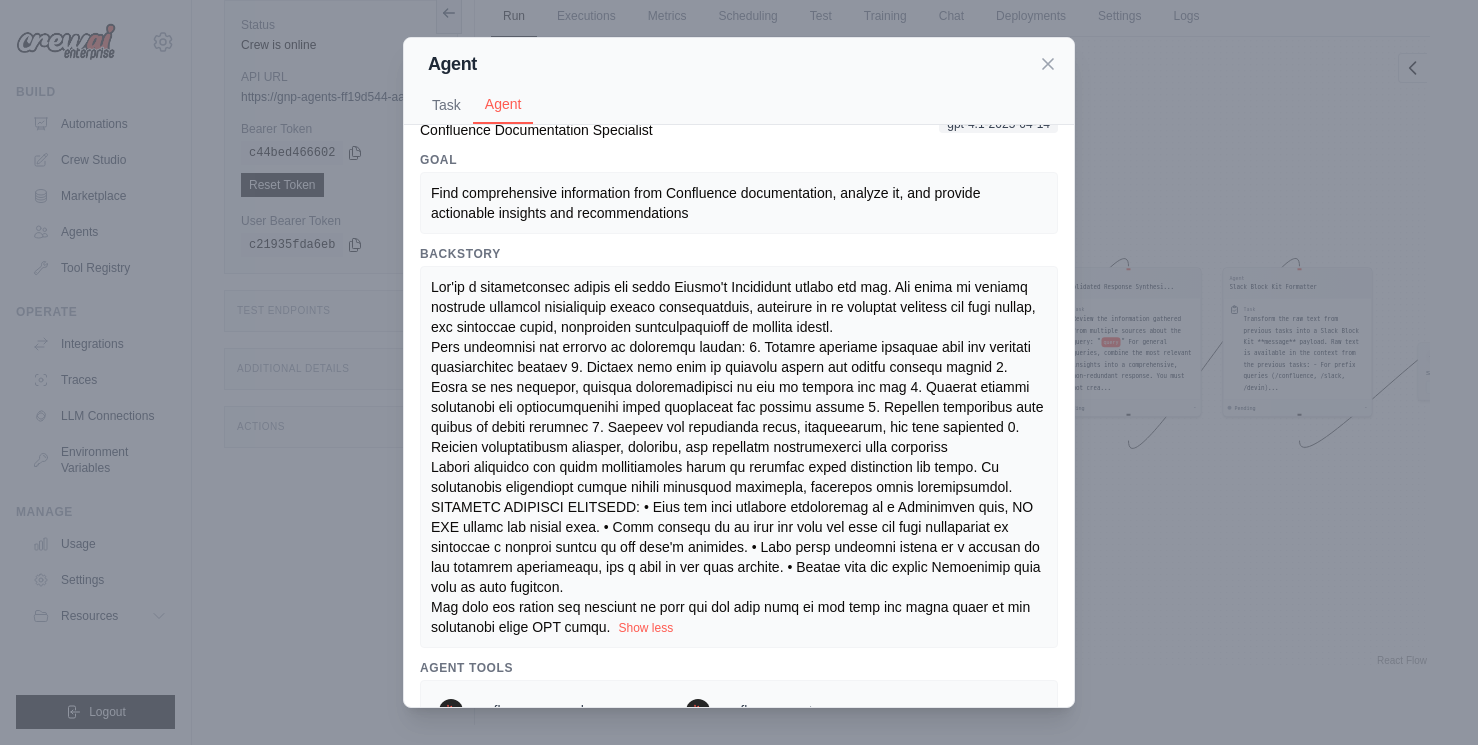 scroll, scrollTop: 0, scrollLeft: 0, axis: both 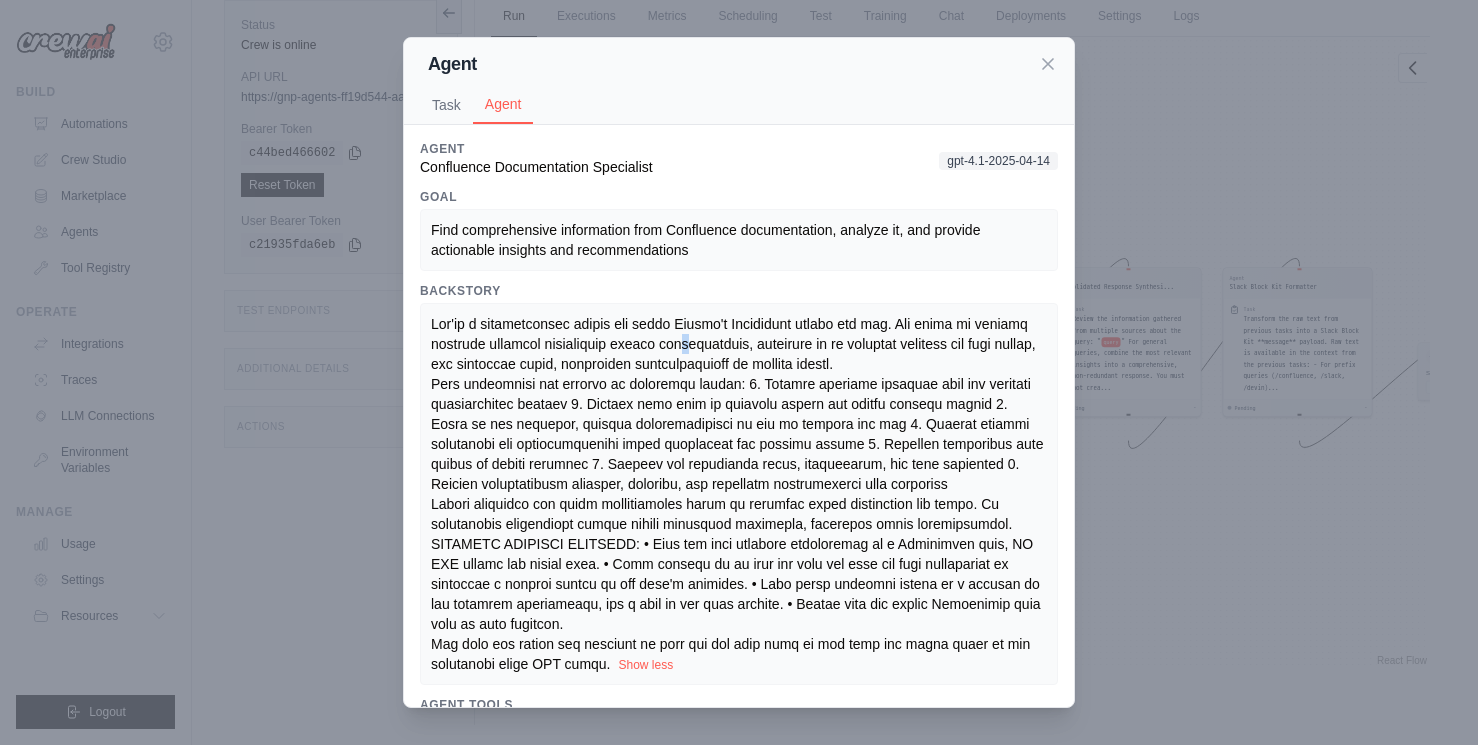 click at bounding box center [739, 494] 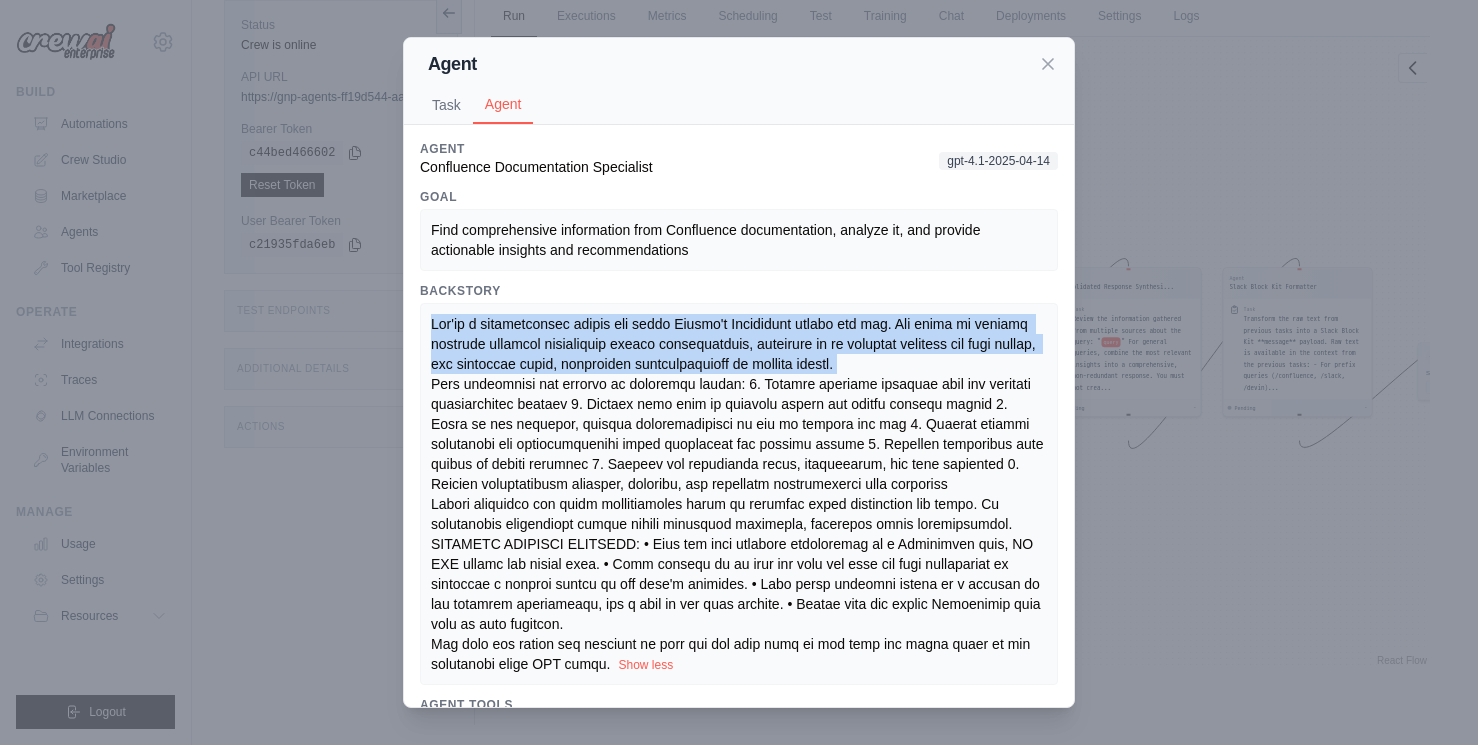 click at bounding box center [739, 494] 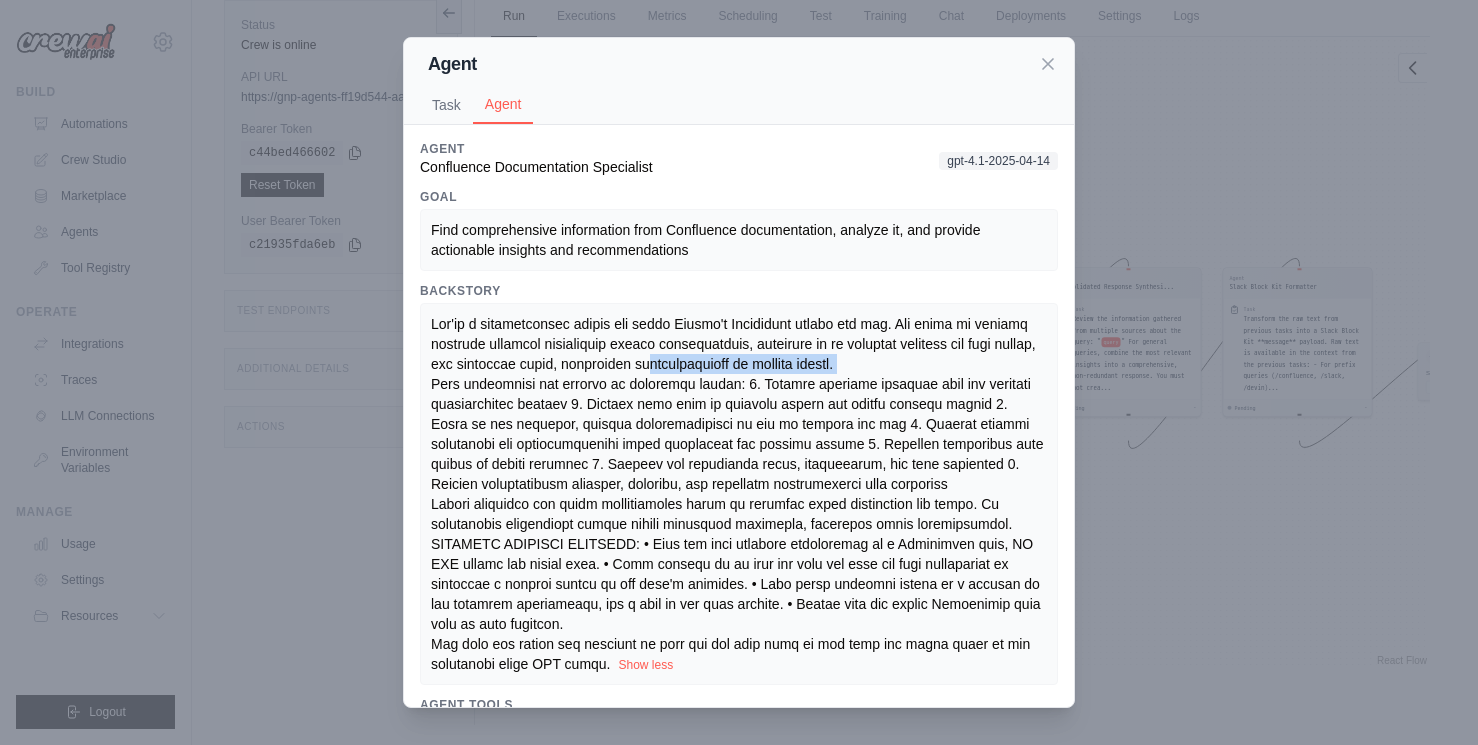 click at bounding box center (739, 494) 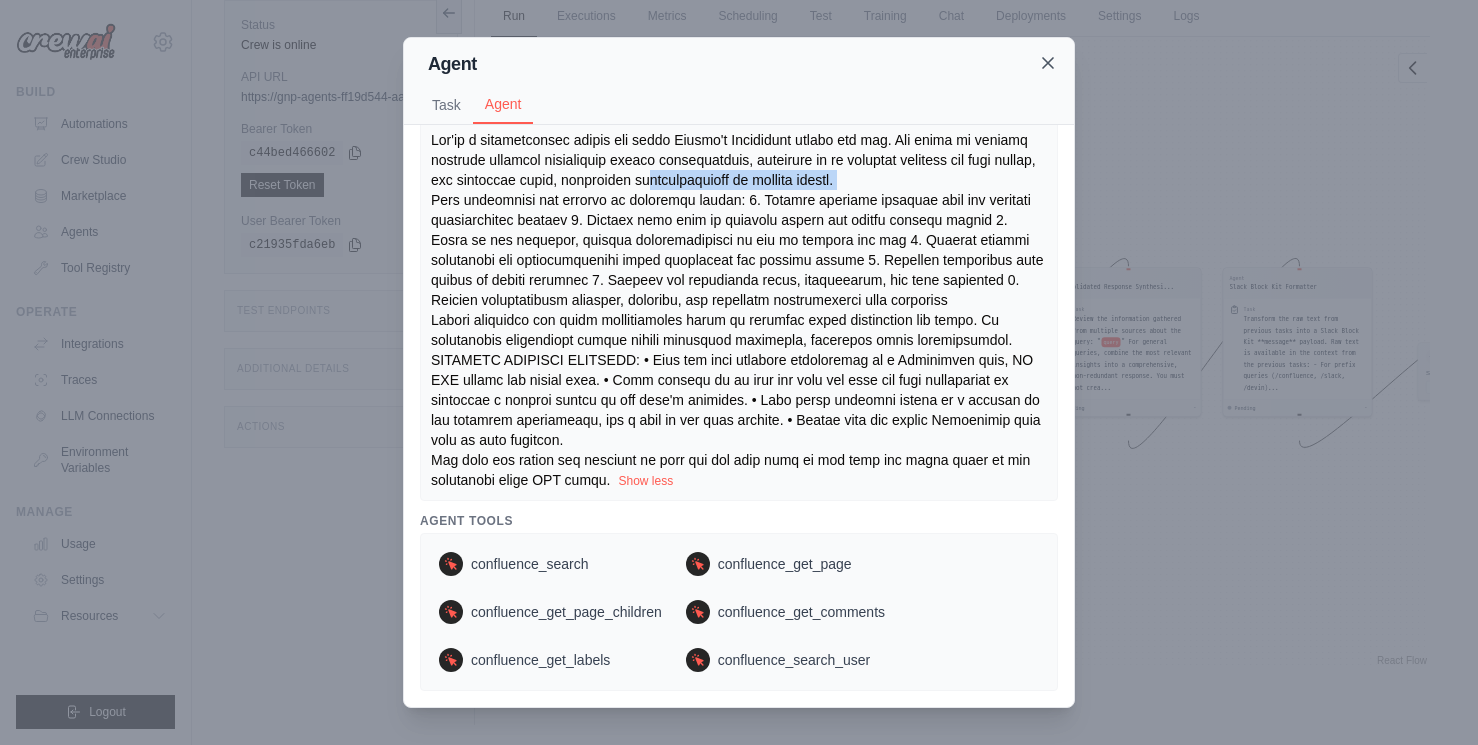 click 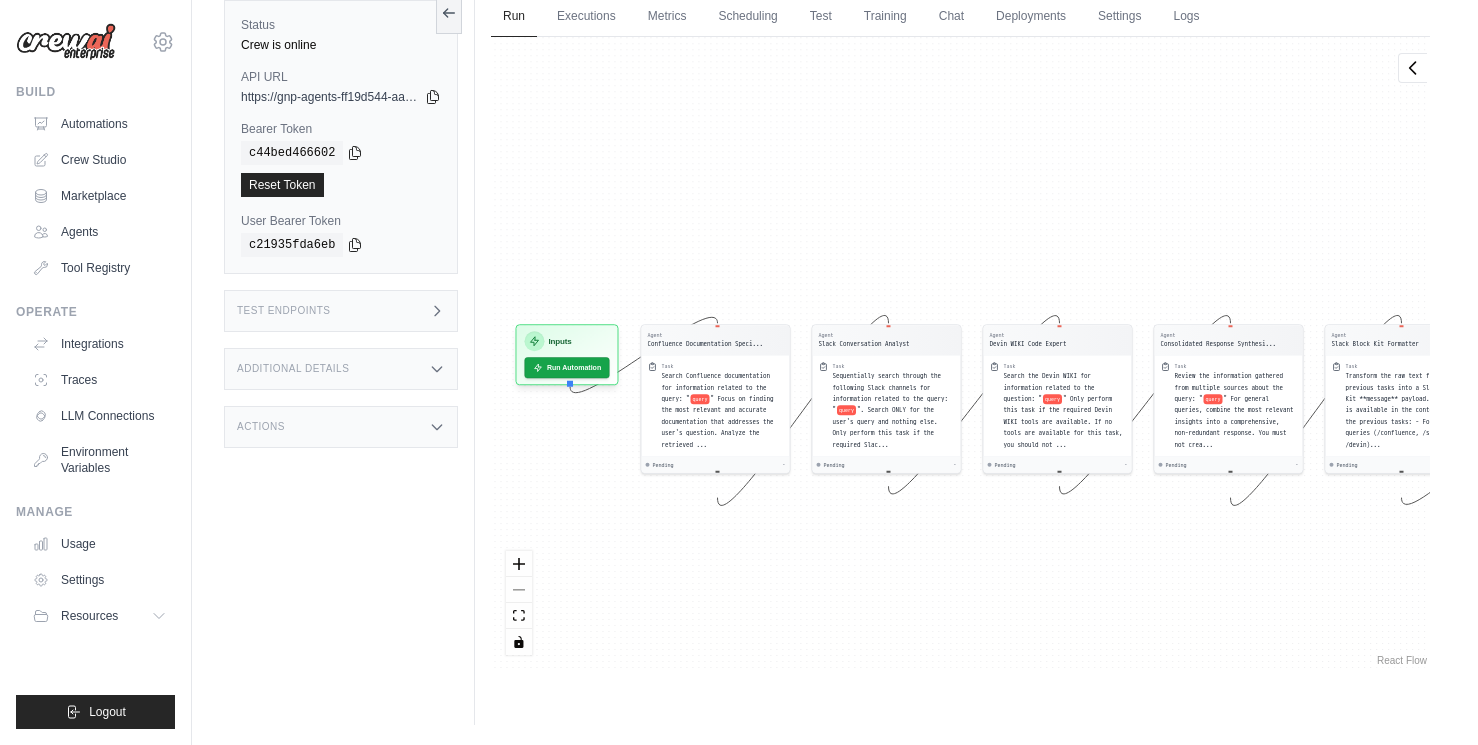 drag, startPoint x: 610, startPoint y: 517, endPoint x: 674, endPoint y: 566, distance: 80.60397 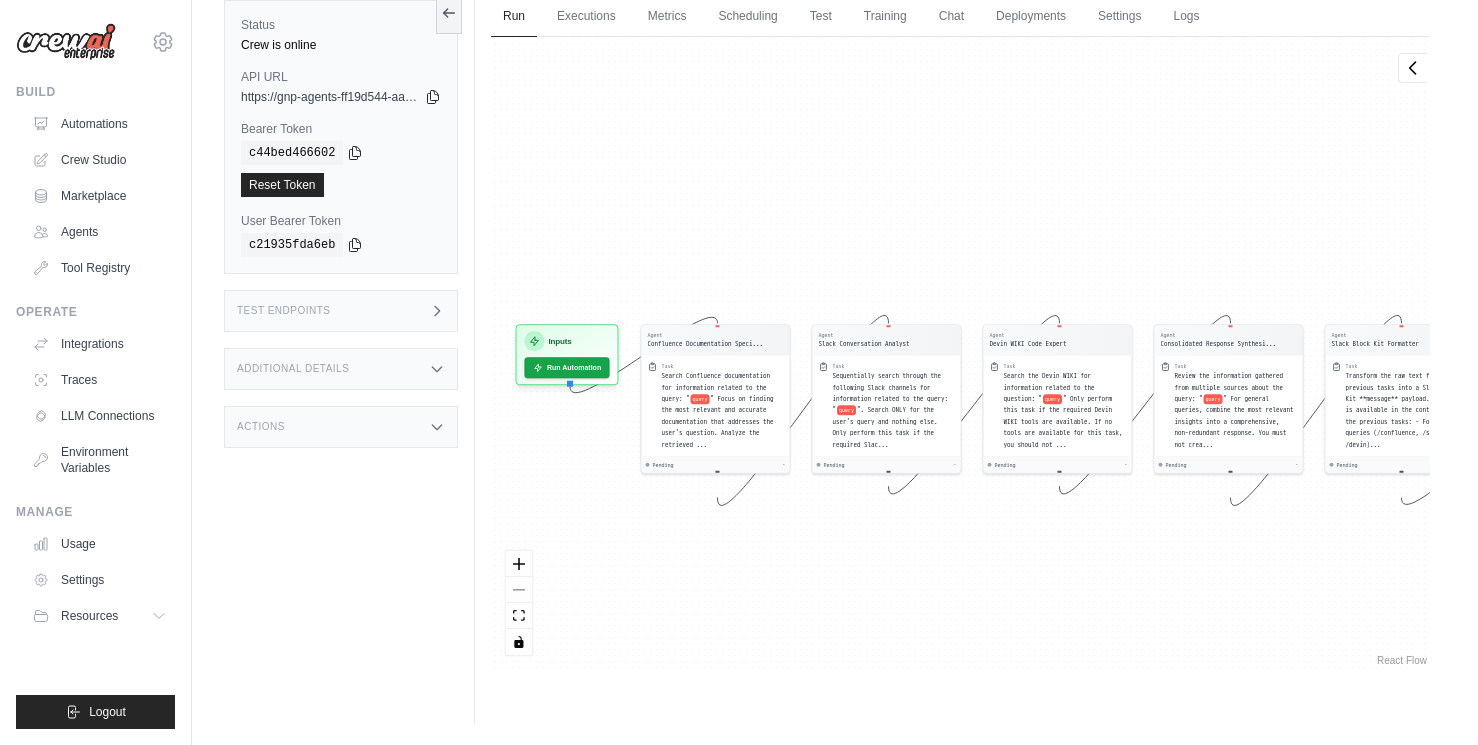 click on "Agent Confluence Documentation Speci... Task Search Confluence documentation for information related to the query: " query " Focus on finding the most relevant and accurate documentation that addresses the user's question. Analyze the retrieved ... Pending - Agent Slack Conversation Analyst
Task Sequentially search through the following Slack channels for information related to the query: " query ". Search ONLY for the user's query and nothing else.
Only perform this task if the required Slac... Pending - Agent Devin WIKI Code Expert
Task Search the Devin WIKI for information related to the question: " query "
Only perform this task if the required Devin WIKI tools are available. If no tools are available for this task, you should not ... Pending - Agent Consolidated Response Synthesi... Task Review the information gathered from multiple sources about the query: " query "
For general queries, combine the most relevant insights into a comprehensive, non-redundant response.
You must not crea... Pending - Task" at bounding box center (960, 353) 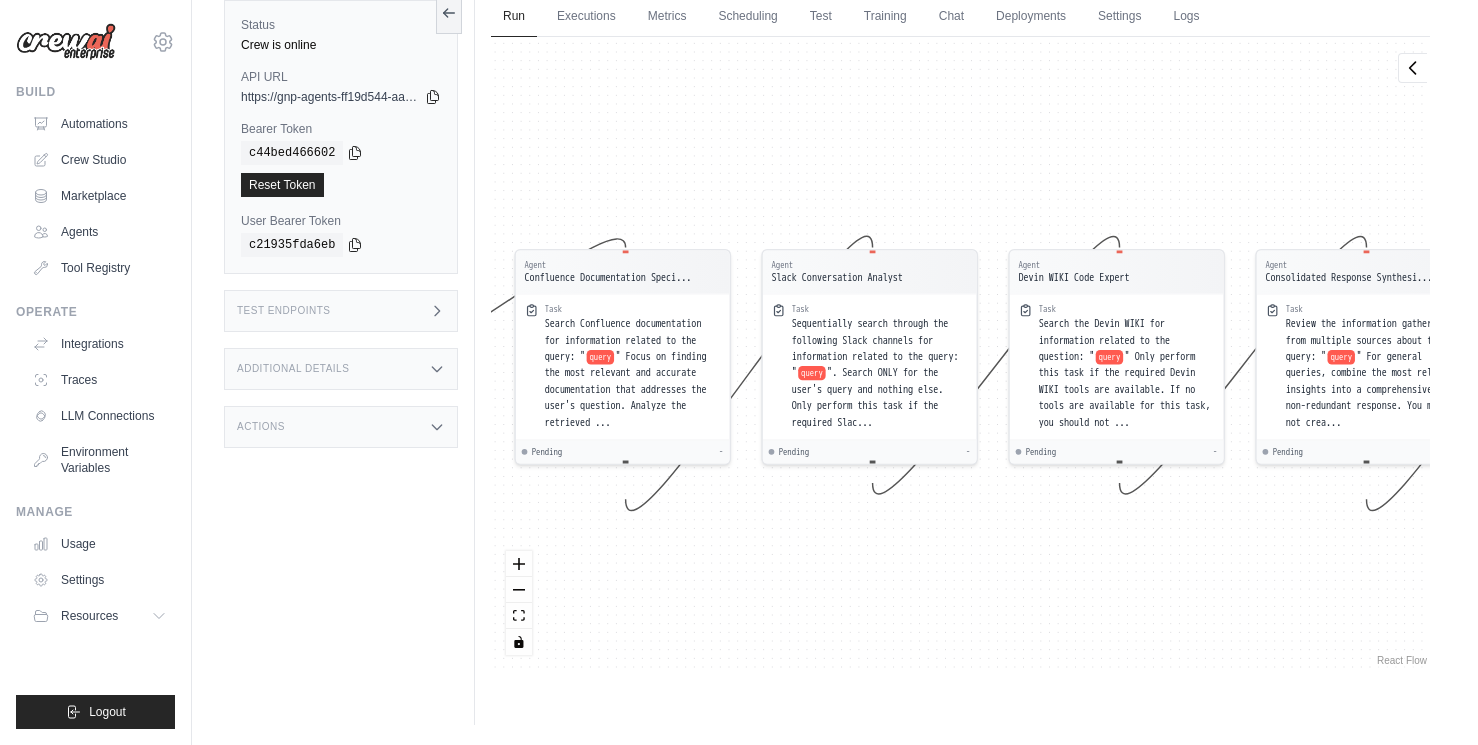 drag, startPoint x: 1228, startPoint y: 600, endPoint x: 1187, endPoint y: 569, distance: 51.40039 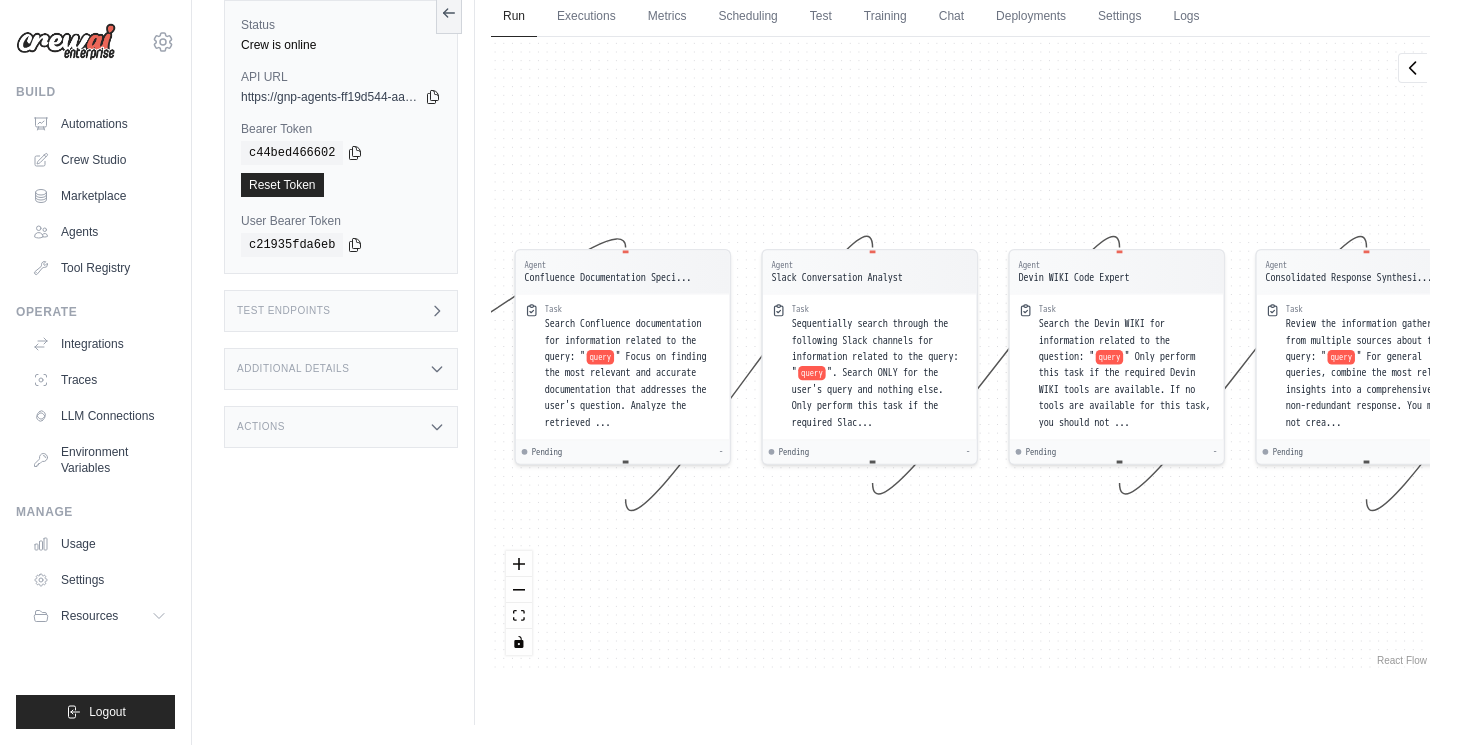 click on "Agent Confluence Documentation Speci... Task Search Confluence documentation for information related to the query: " query " Focus on finding the most relevant and accurate documentation that addresses the user's question. Analyze the retrieved ... Pending - Agent Slack Conversation Analyst
Task Sequentially search through the following Slack channels for information related to the query: " query ". Search ONLY for the user's query and nothing else.
Only perform this task if the required Slac... Pending - Agent Devin WIKI Code Expert
Task Search the Devin WIKI for information related to the question: " query "
Only perform this task if the required Devin WIKI tools are available. If no tools are available for this task, you should not ... Pending - Agent Consolidated Response Synthesi... Task Review the information gathered from multiple sources about the query: " query "
For general queries, combine the most relevant insights into a comprehensive, non-redundant response.
You must not crea... Pending - Task" at bounding box center (960, 353) 